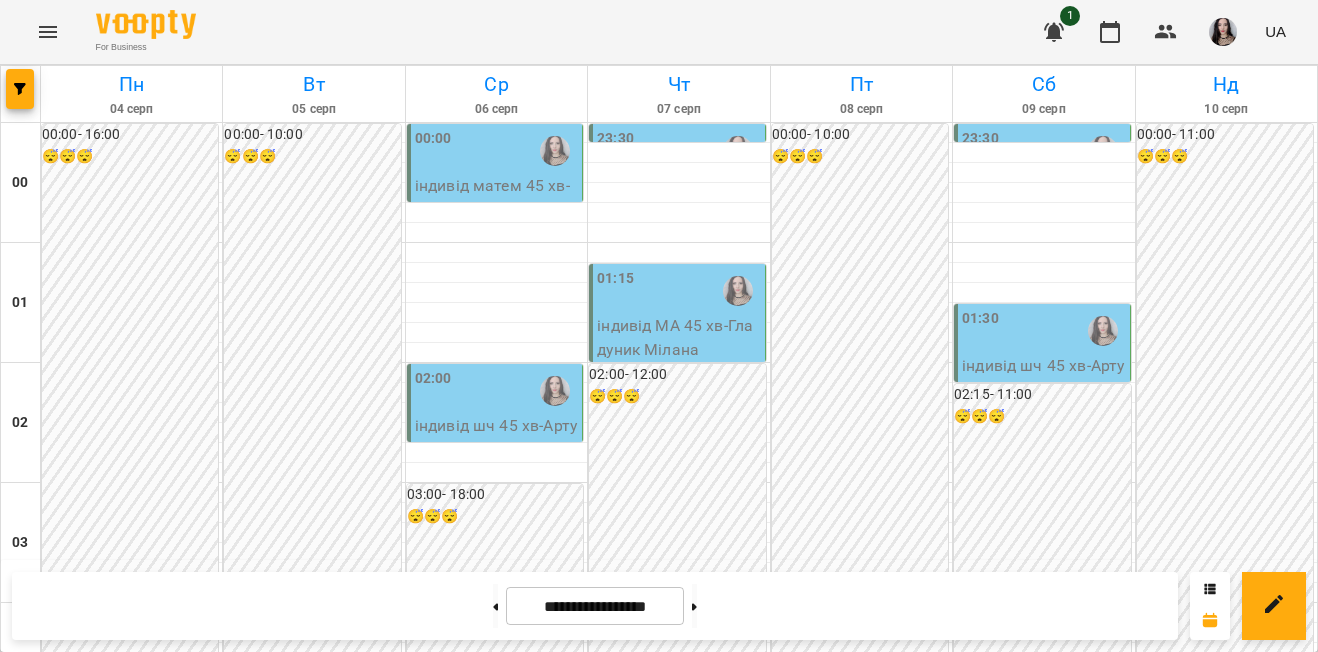 scroll, scrollTop: 0, scrollLeft: 0, axis: both 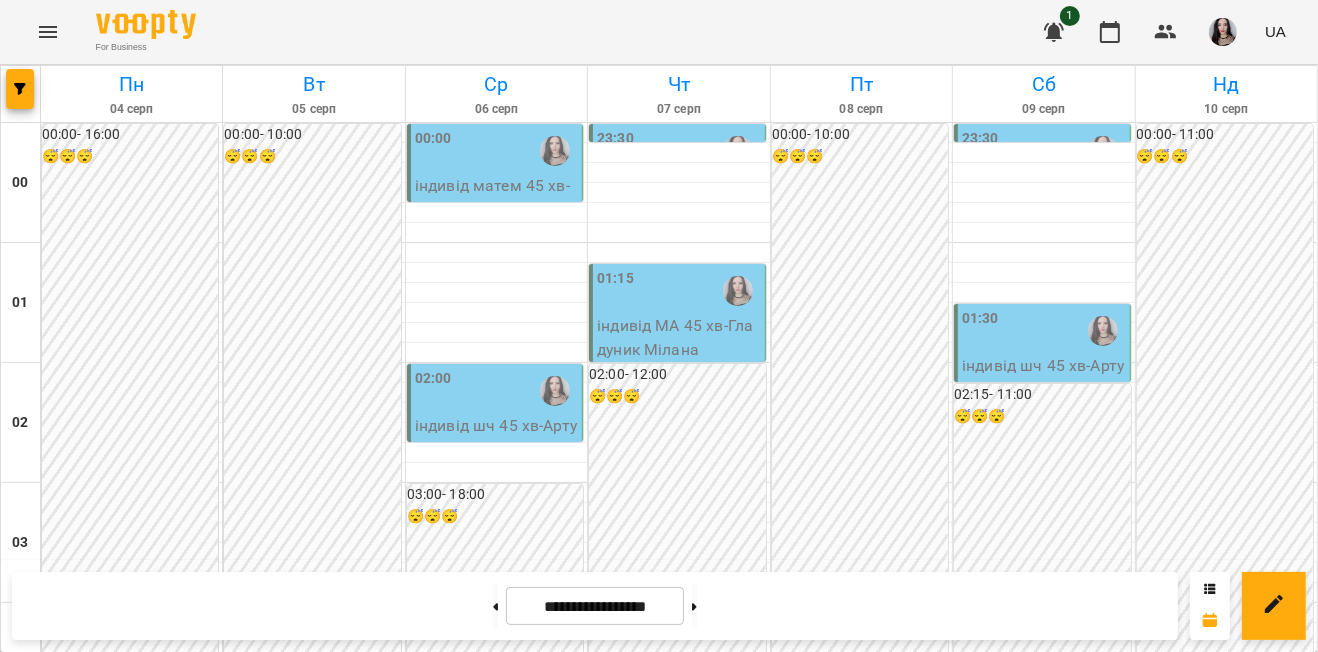 click on "20:00" at bounding box center [131, 2551] 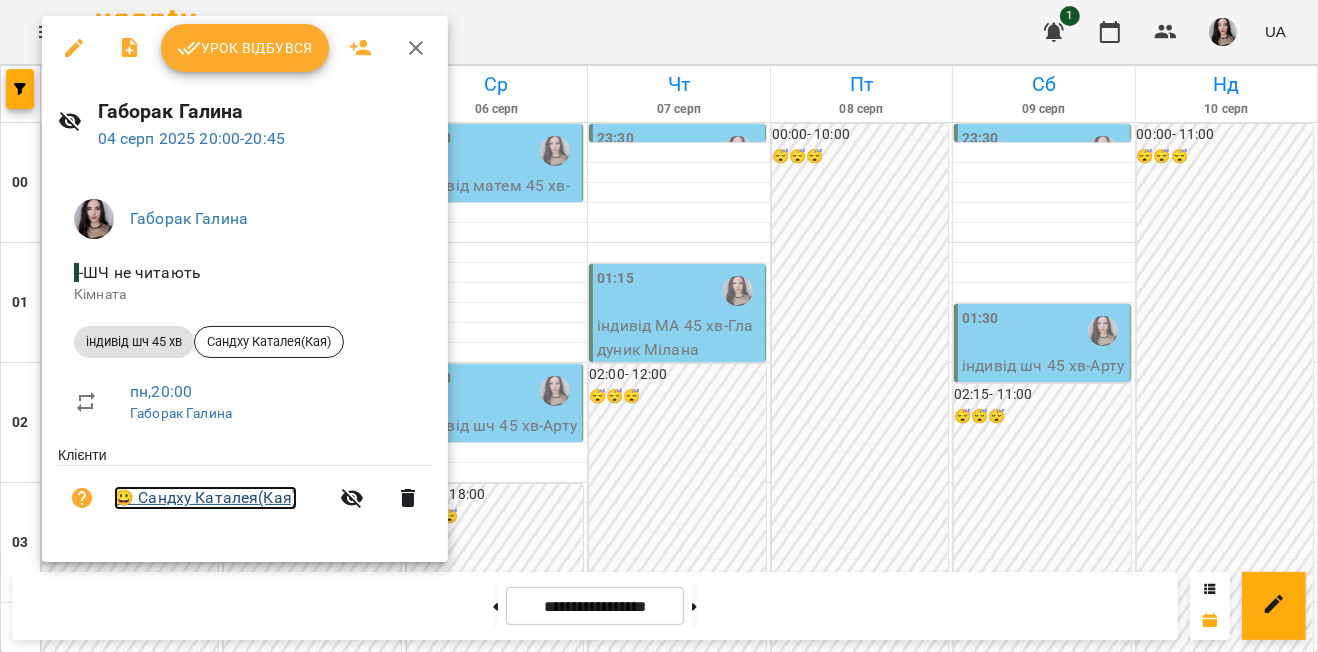click on "😀   [LAST] [FIRST]([NICKNAME])" at bounding box center (205, 498) 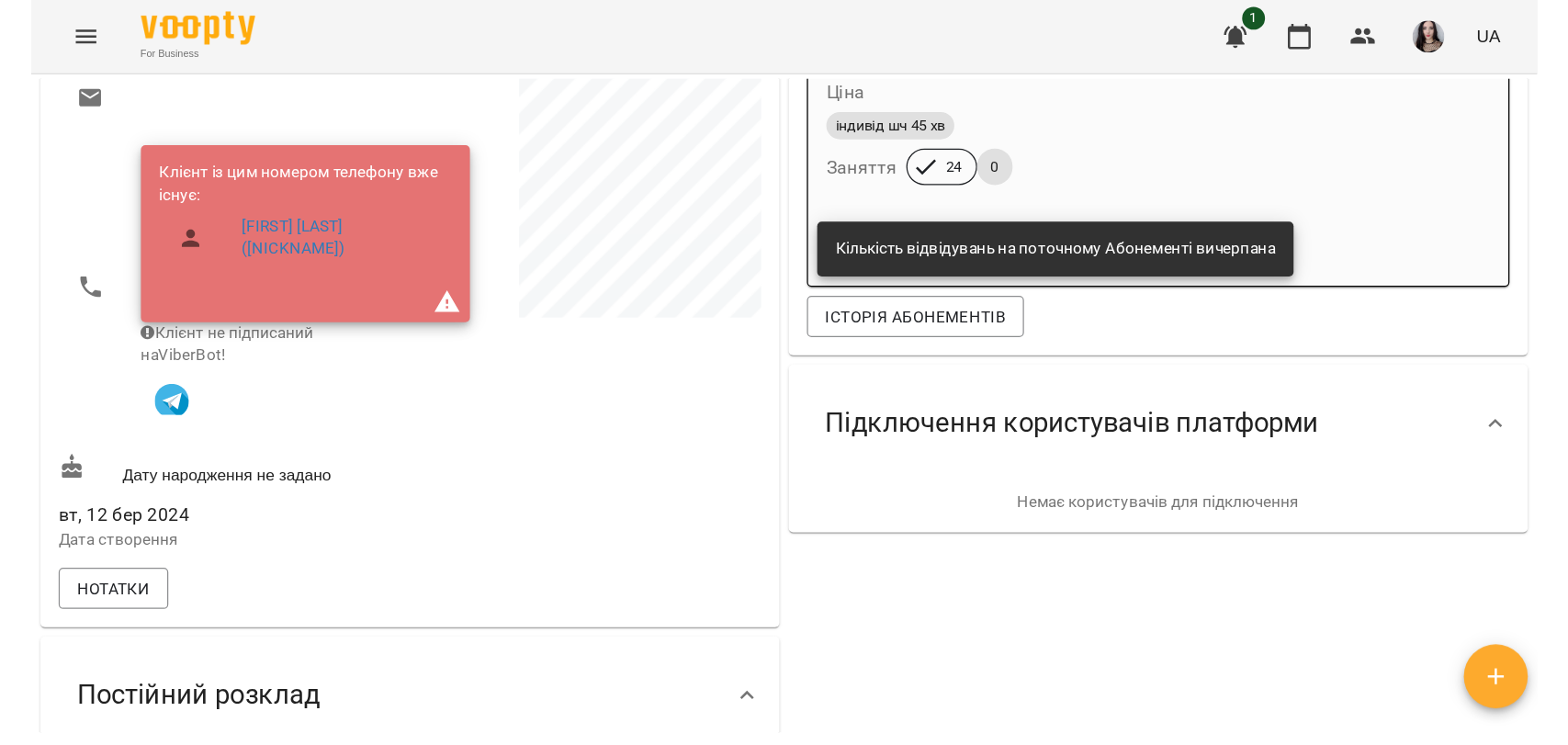 scroll, scrollTop: 0, scrollLeft: 0, axis: both 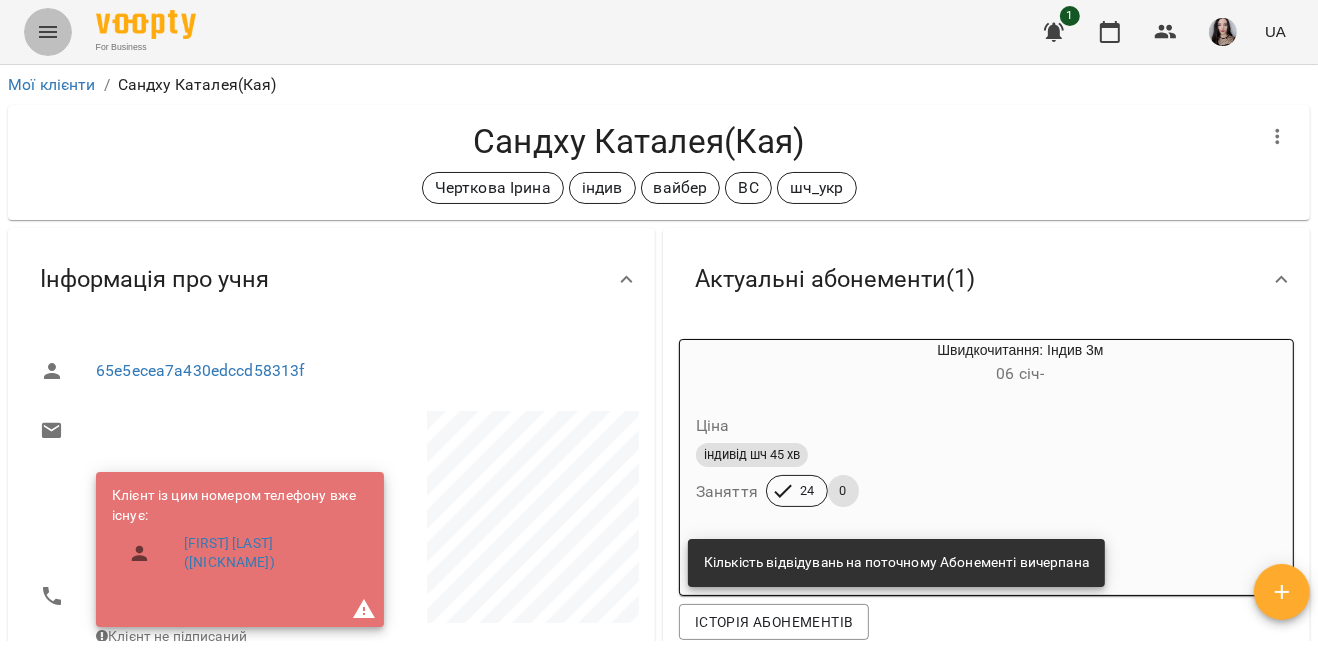 click 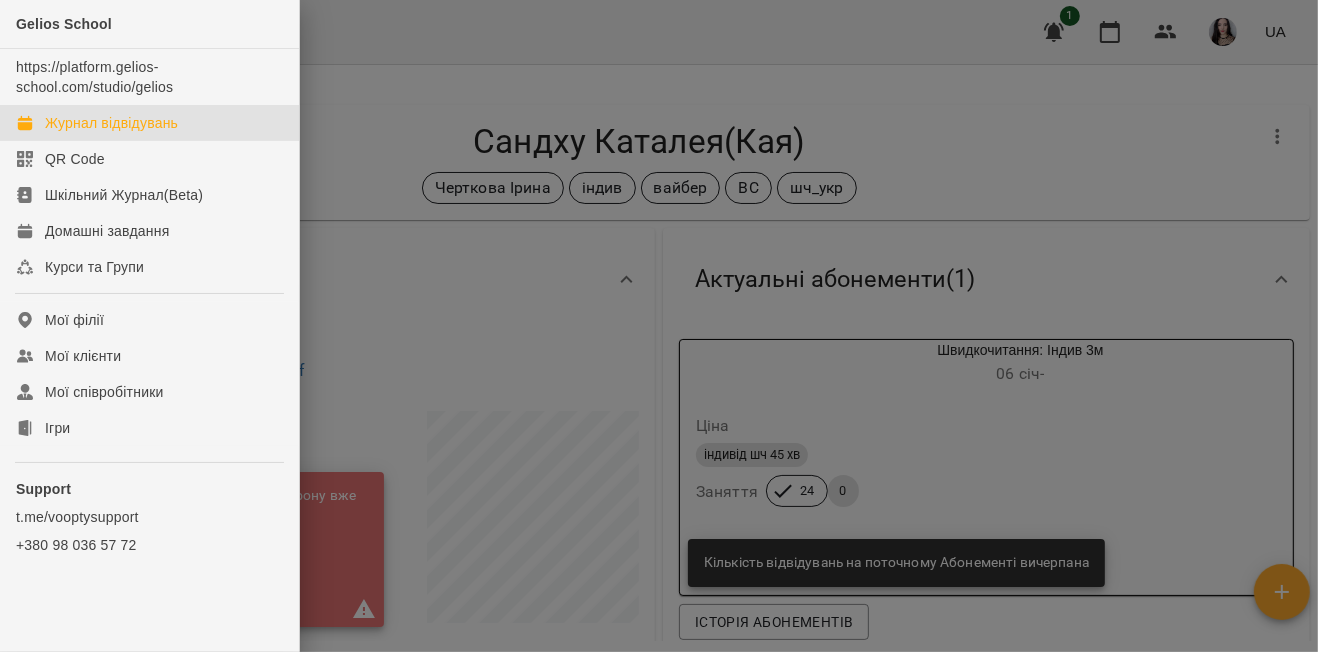 click on "Журнал відвідувань" at bounding box center [149, 123] 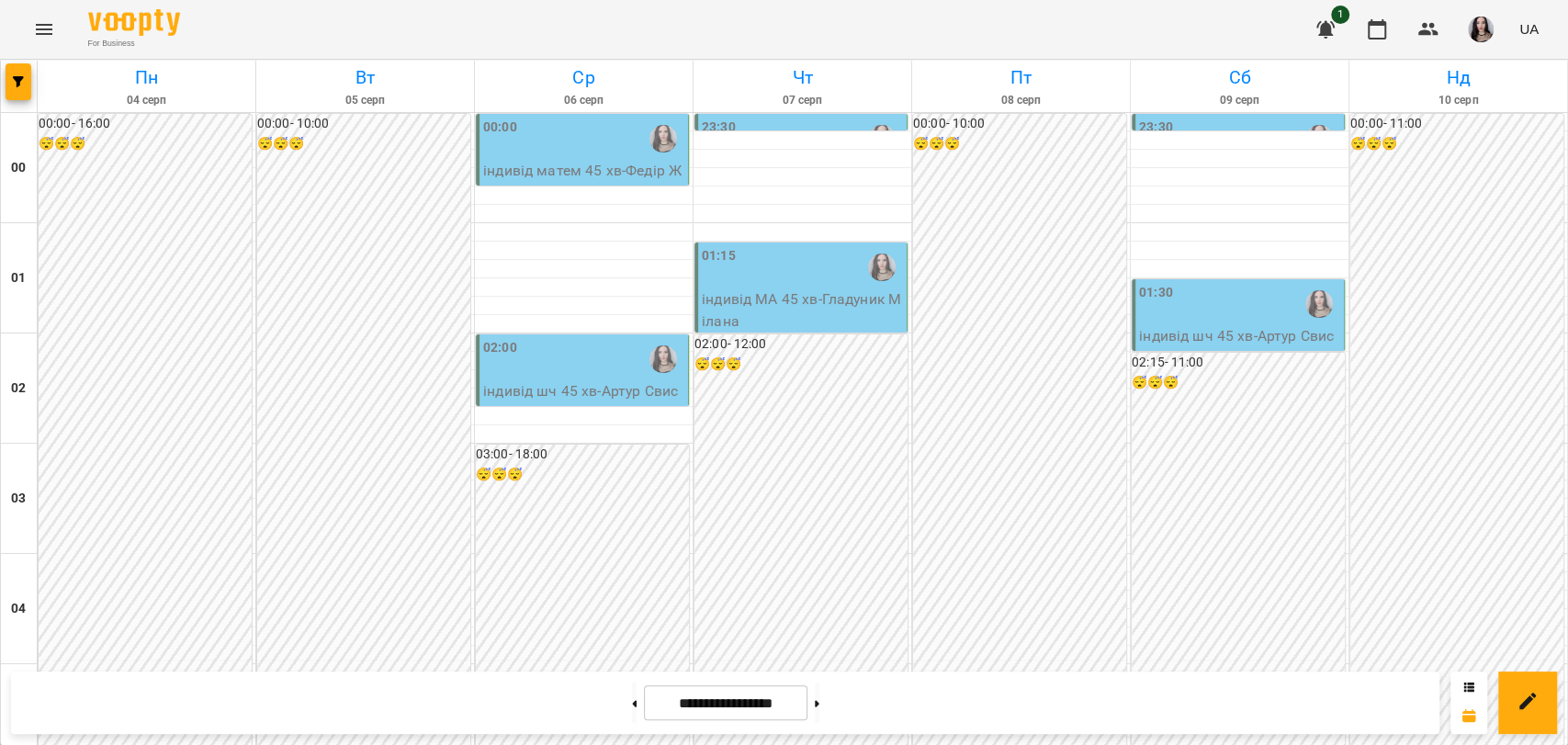 scroll, scrollTop: 2096, scrollLeft: 0, axis: vertical 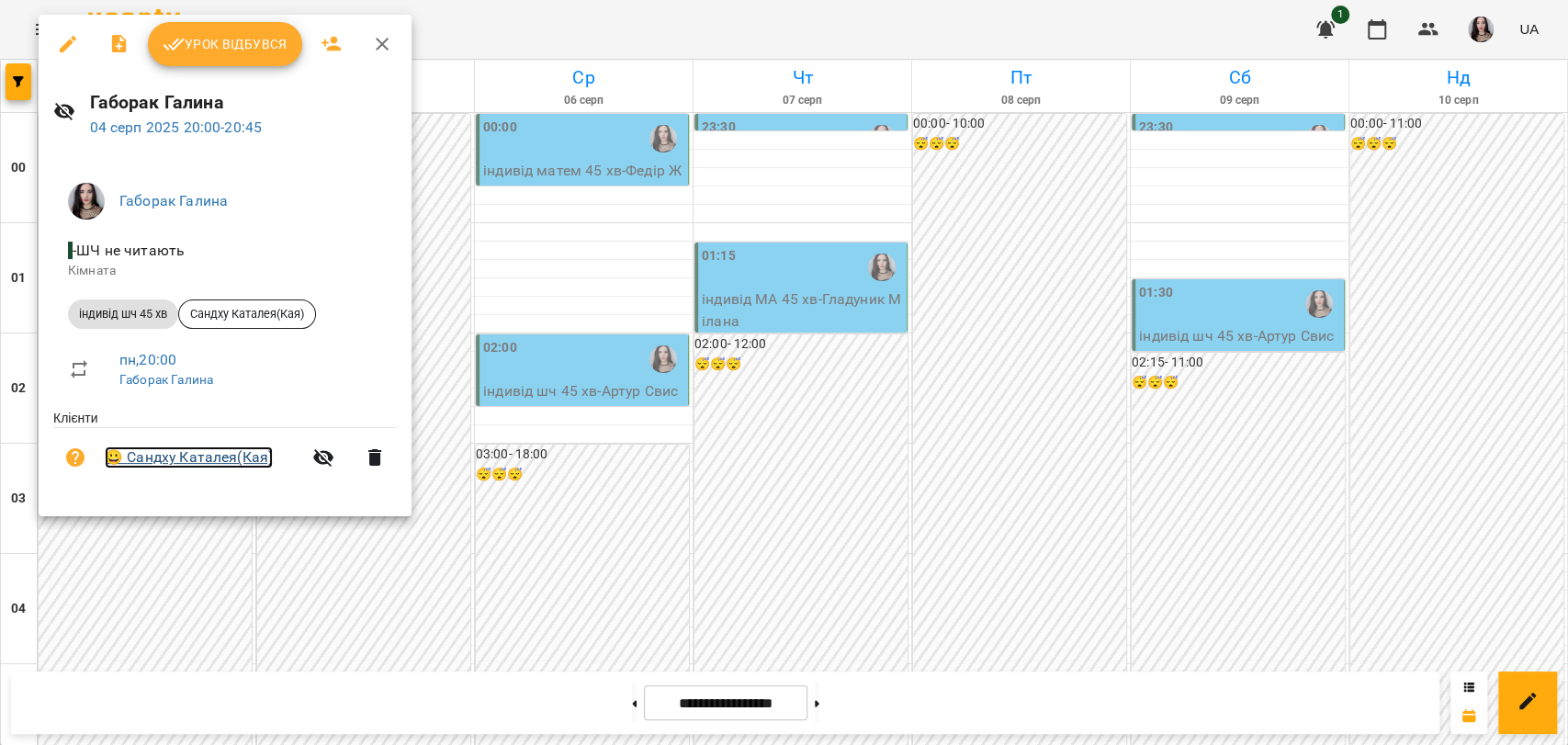click on "😀   [LAST] [FIRST]([NICKNAME])" at bounding box center (188, 457) 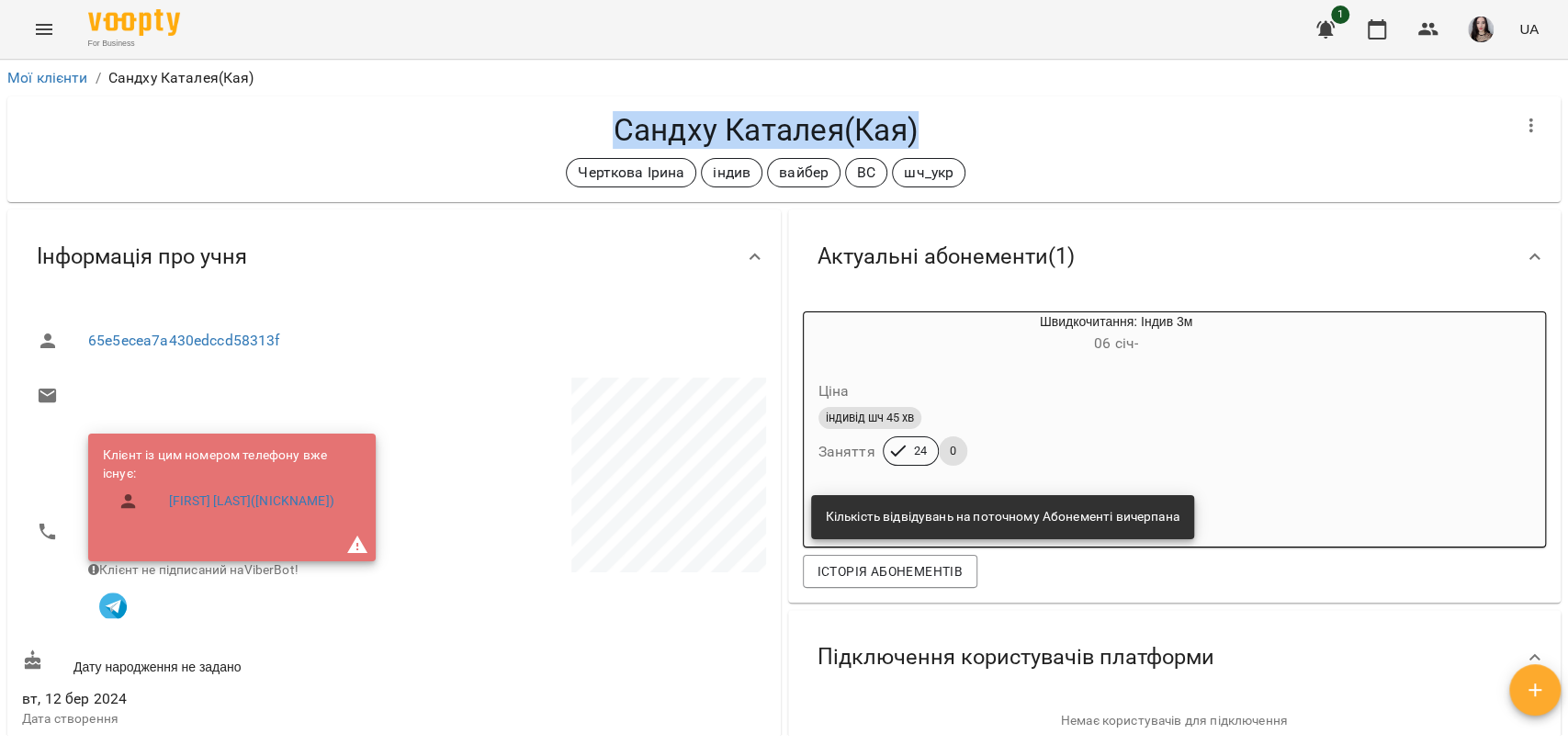 drag, startPoint x: 605, startPoint y: 130, endPoint x: 937, endPoint y: 127, distance: 332.01355 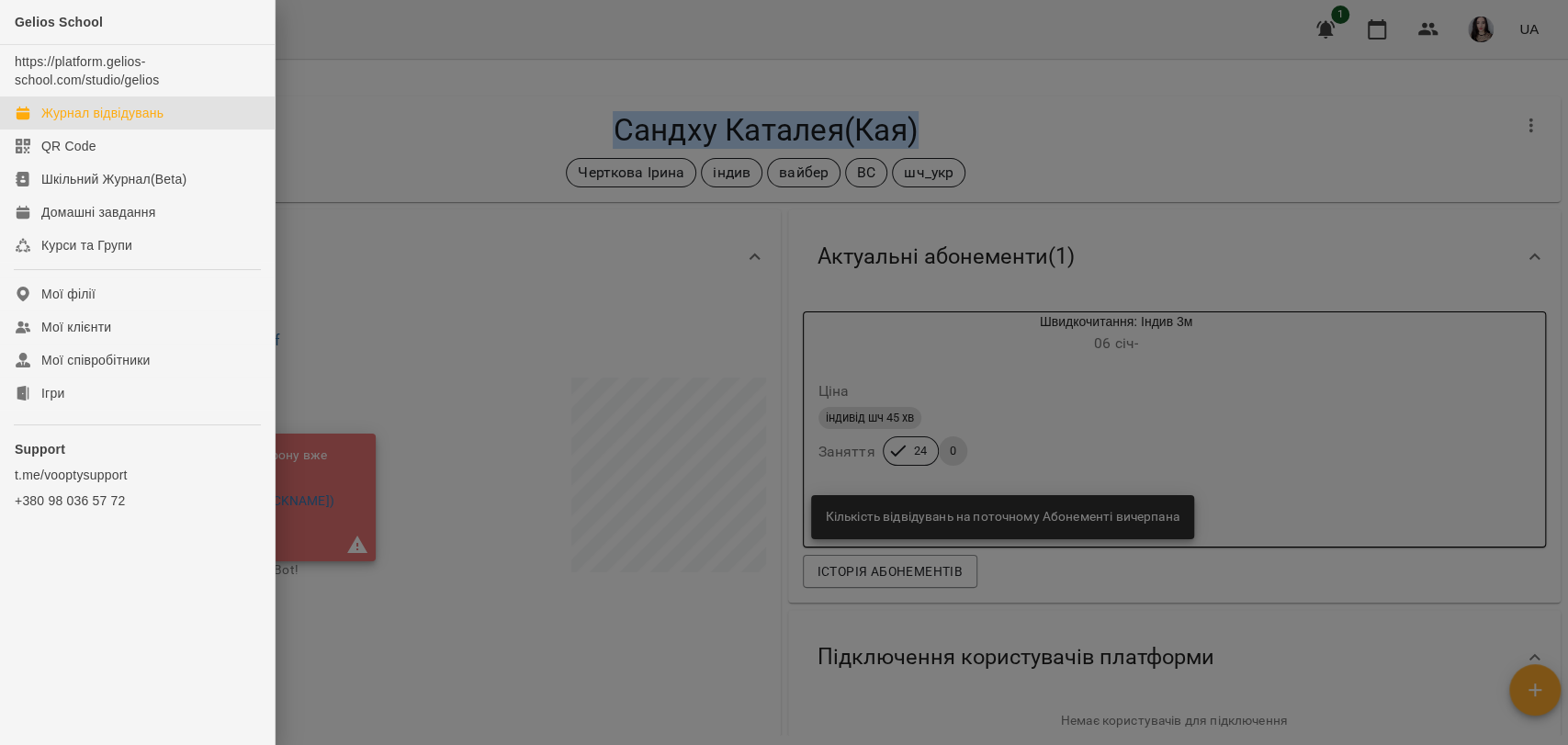 click on "Журнал відвідувань" at bounding box center (102, 113) 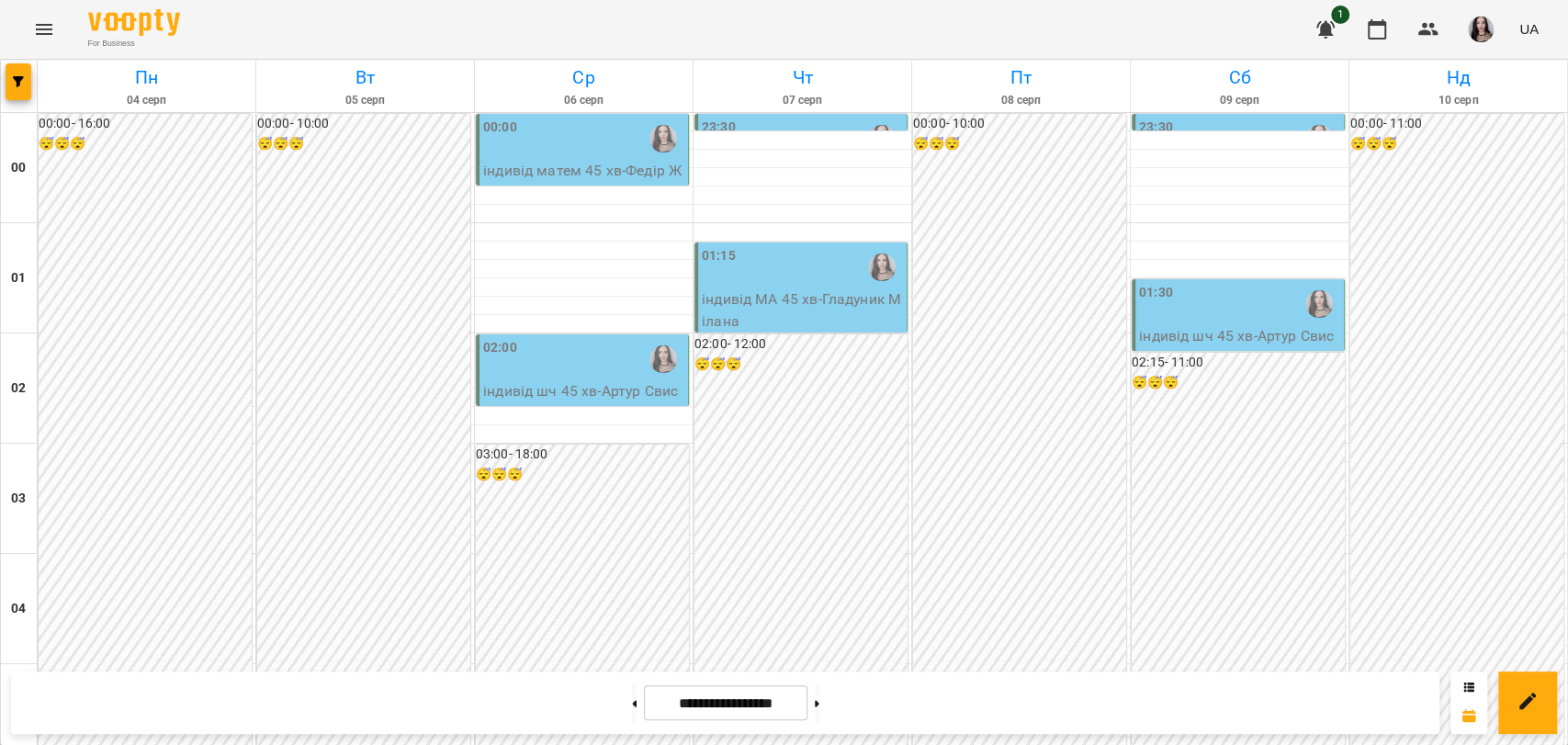 scroll, scrollTop: 1610, scrollLeft: 0, axis: vertical 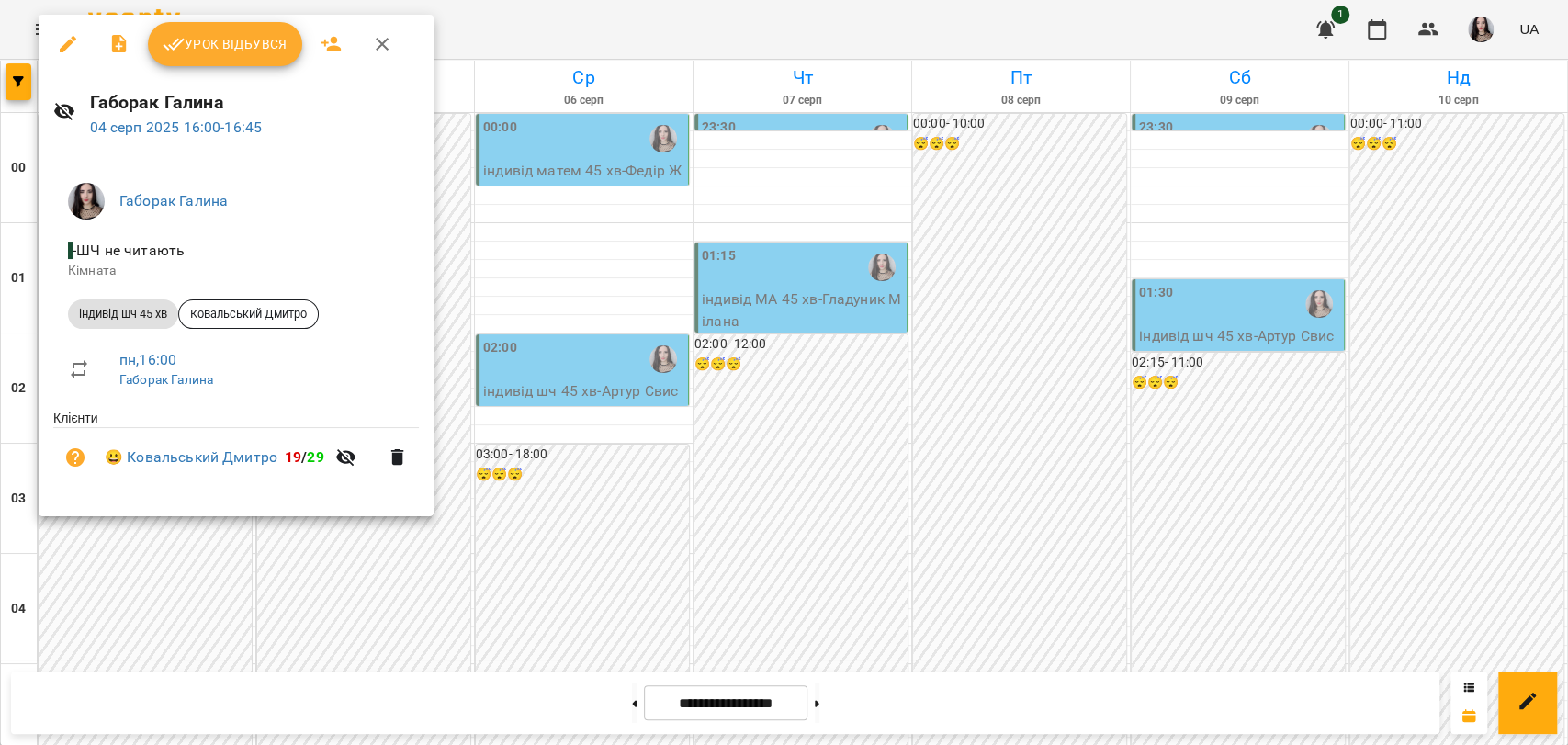 click on "Урок відбувся" at bounding box center (225, 44) 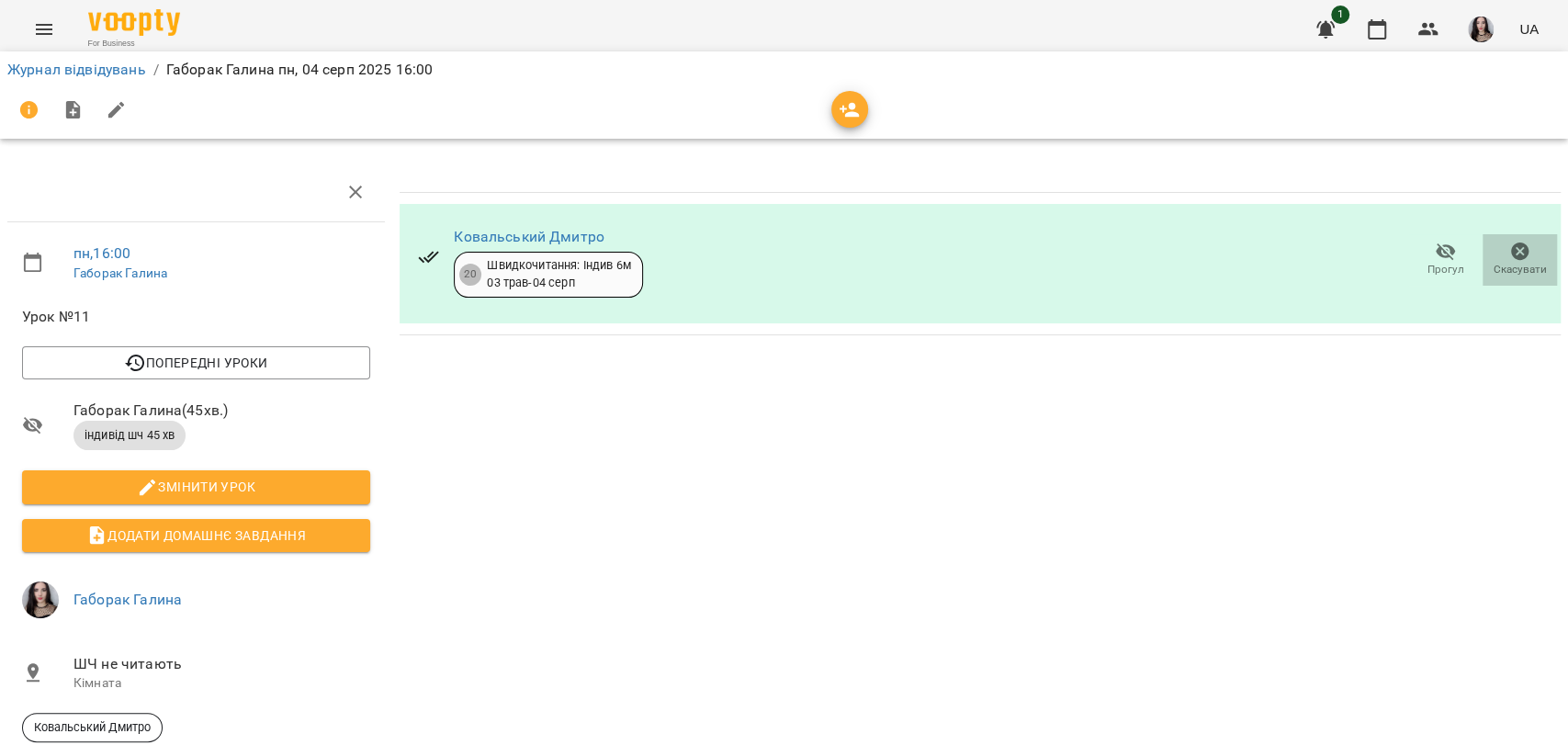click 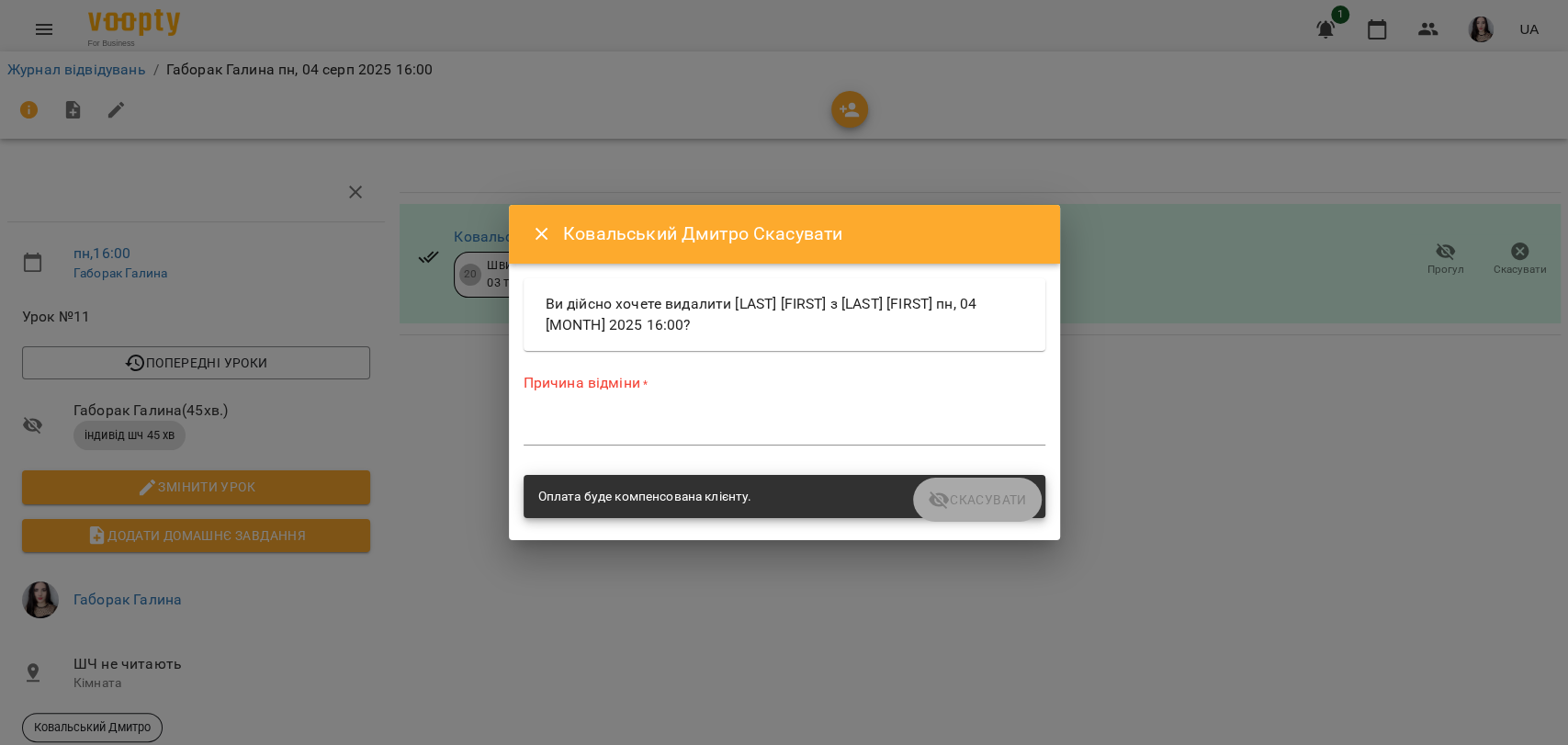 click at bounding box center [784, 430] 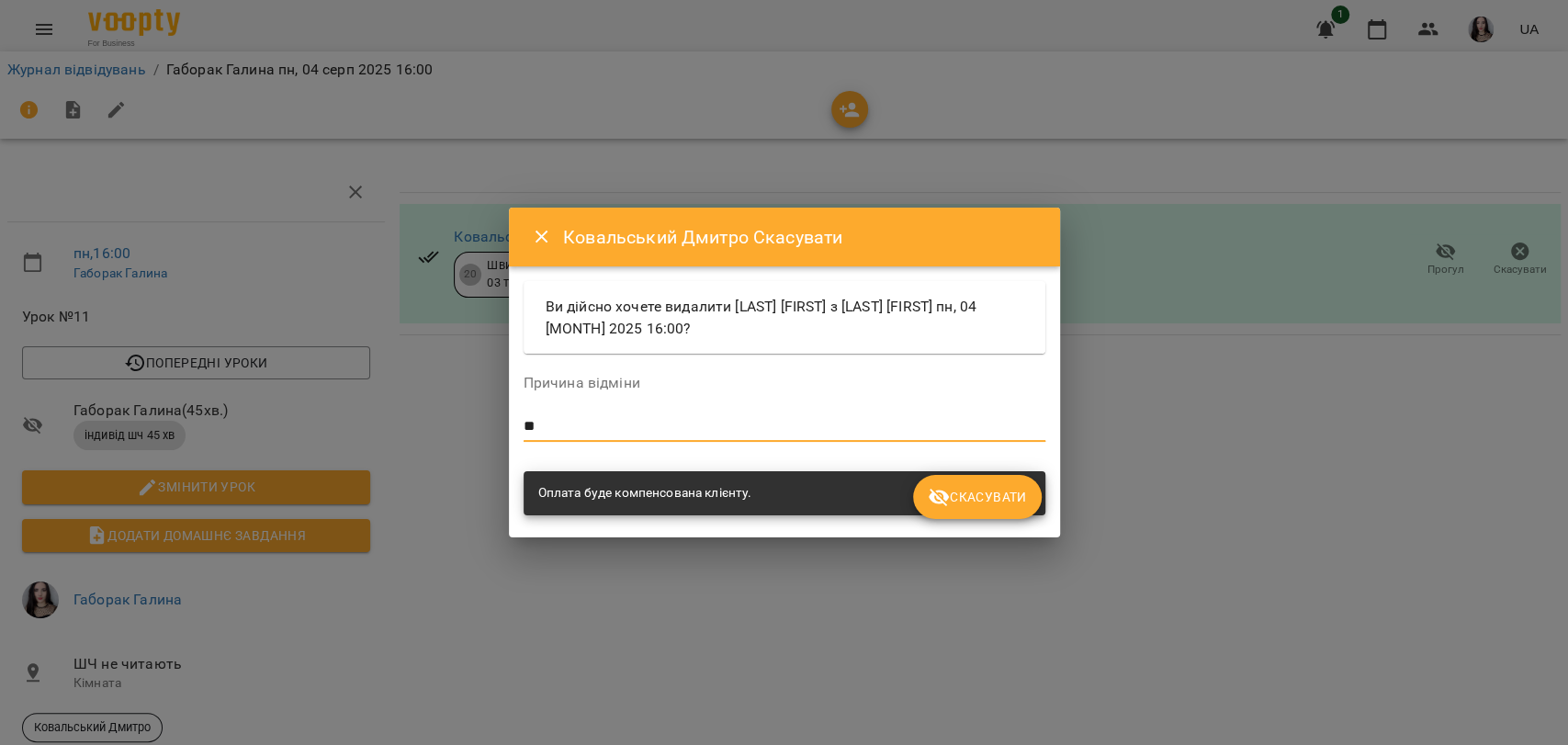 type on "*" 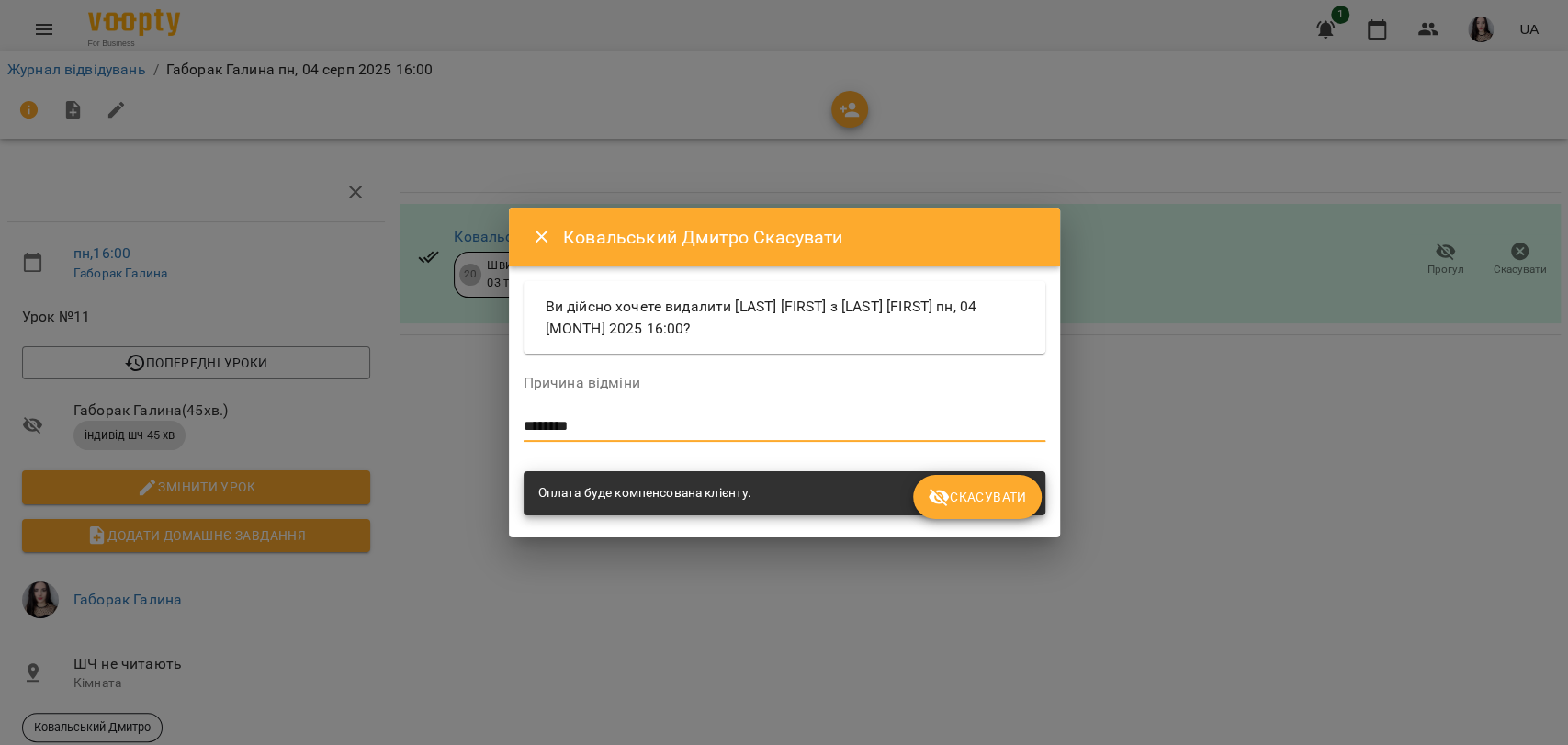 type on "********" 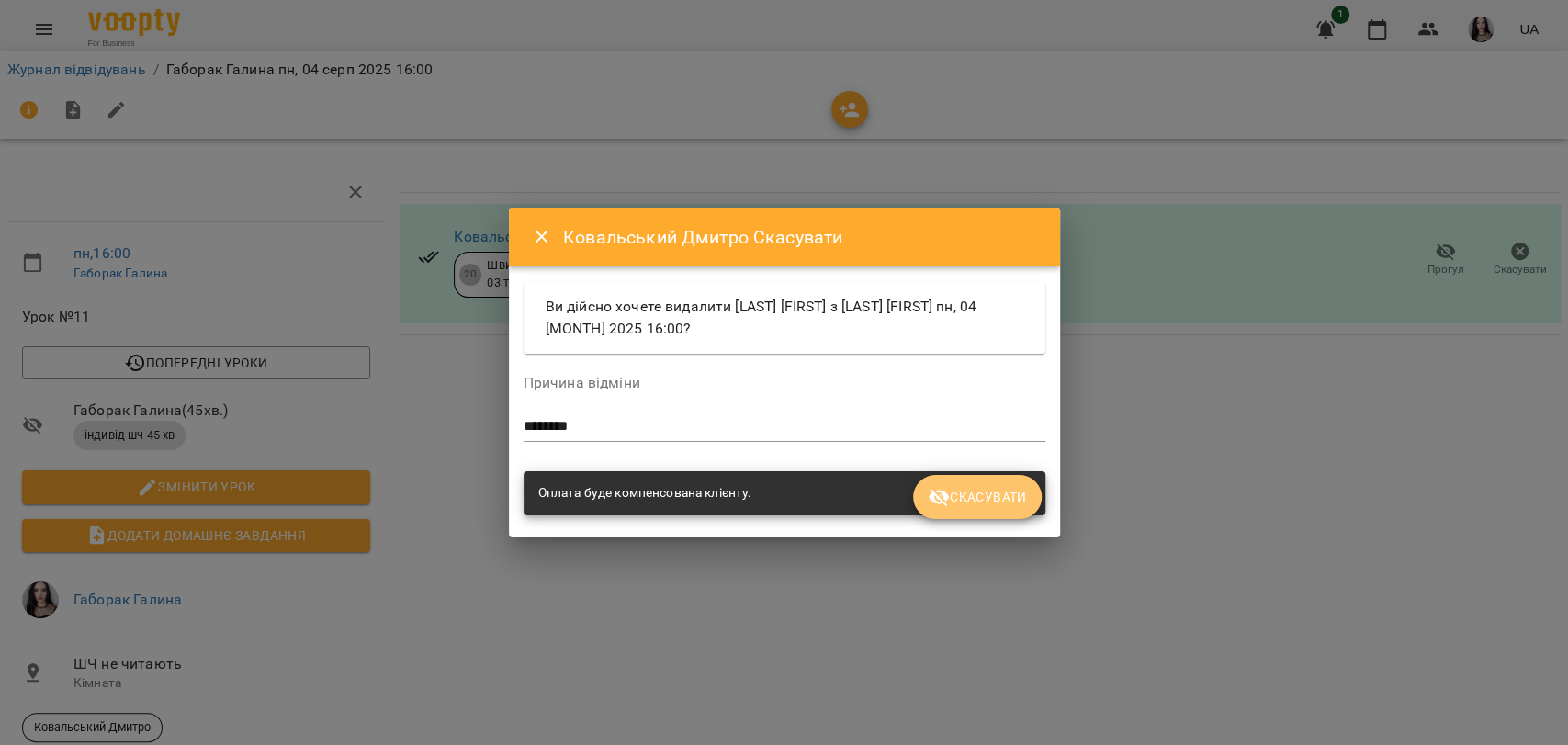 click on "Скасувати" at bounding box center [976, 497] 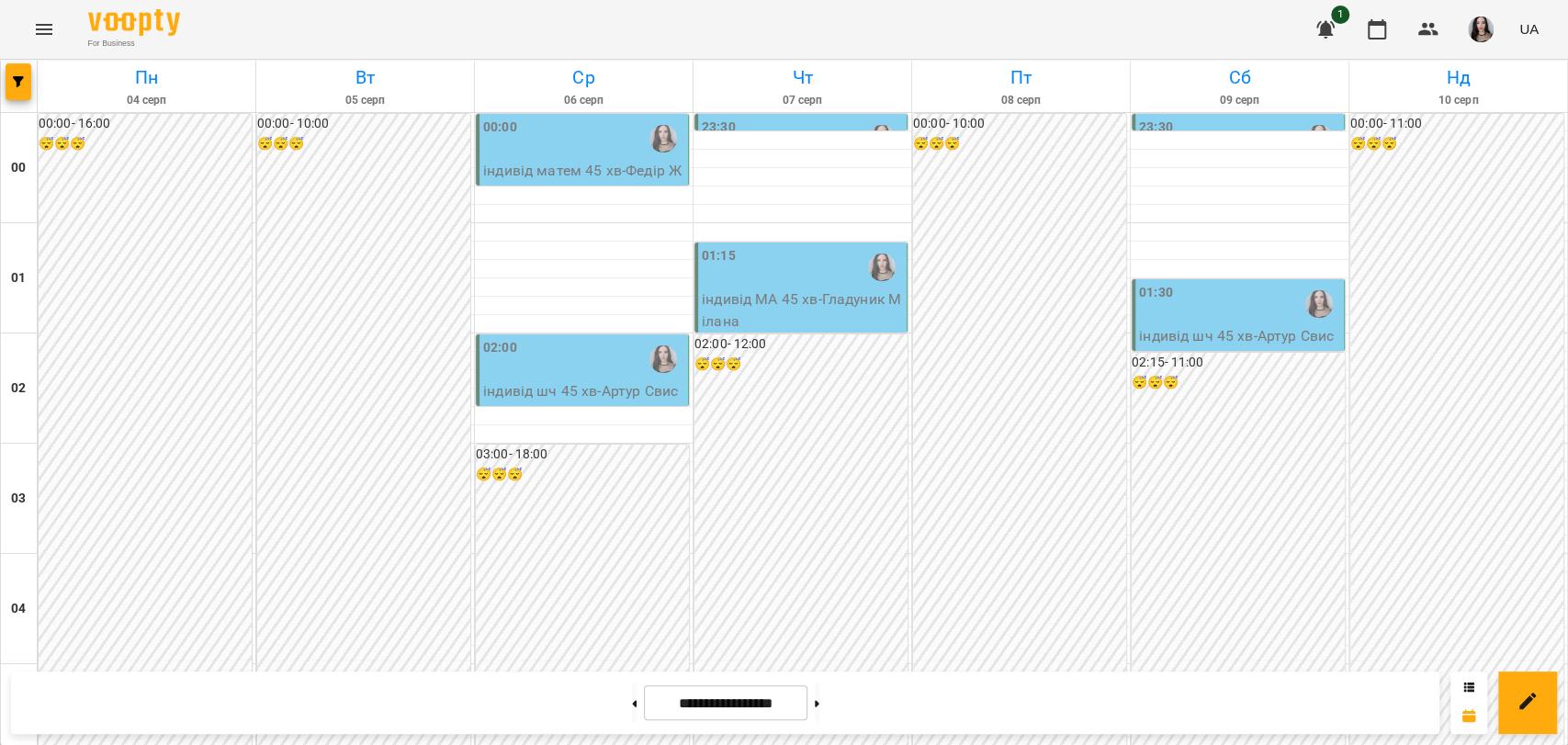 scroll, scrollTop: 1751, scrollLeft: 0, axis: vertical 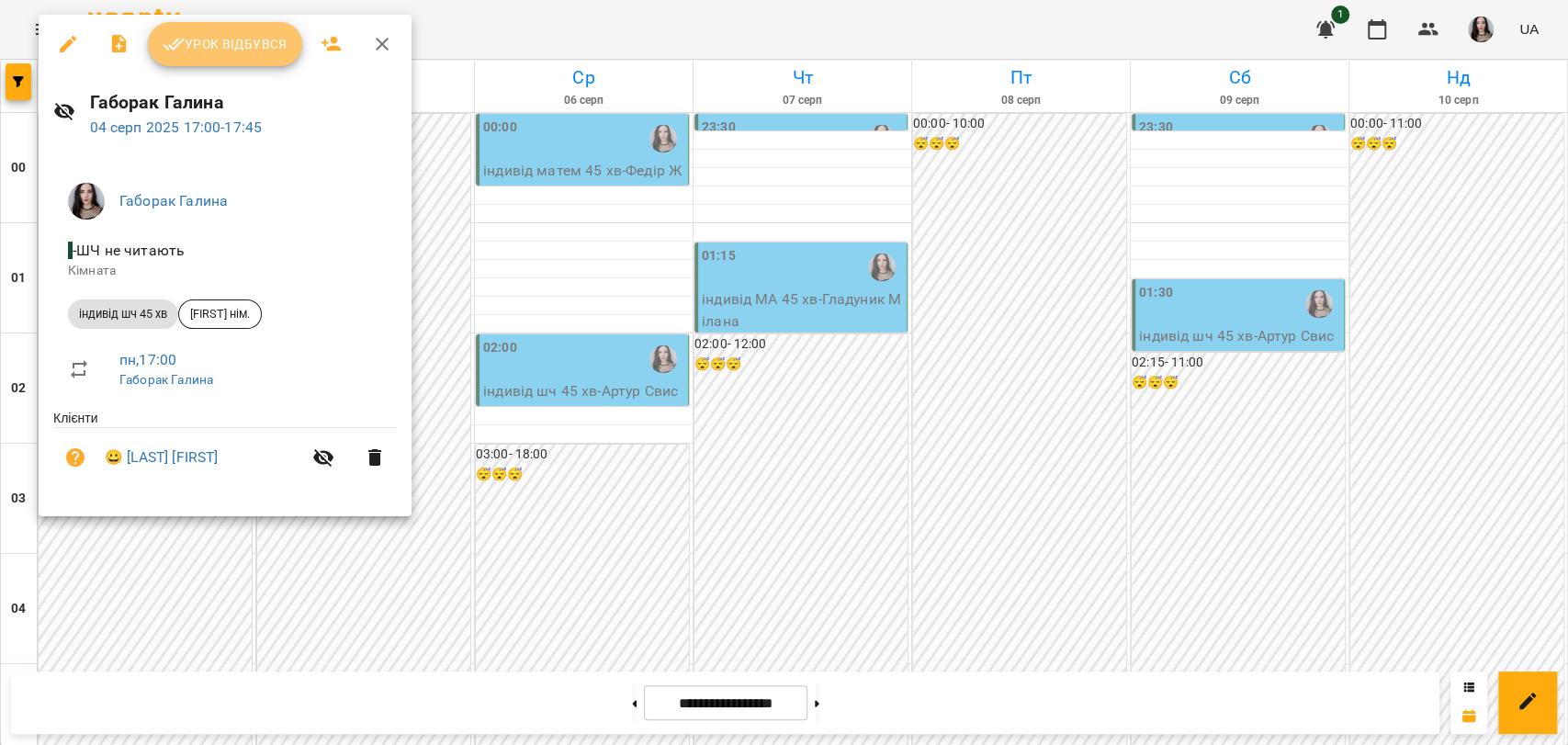 click on "Урок відбувся" at bounding box center [225, 44] 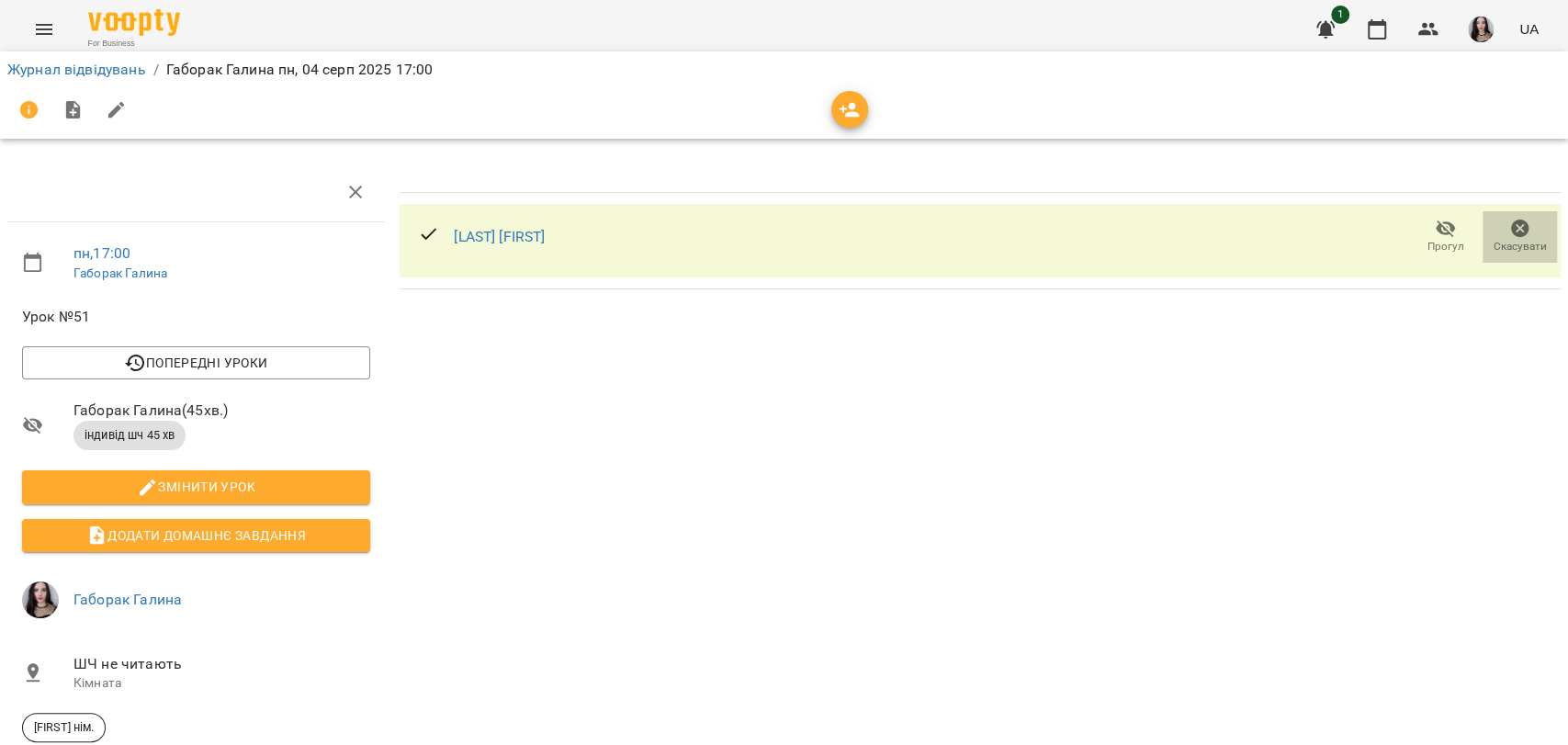 click 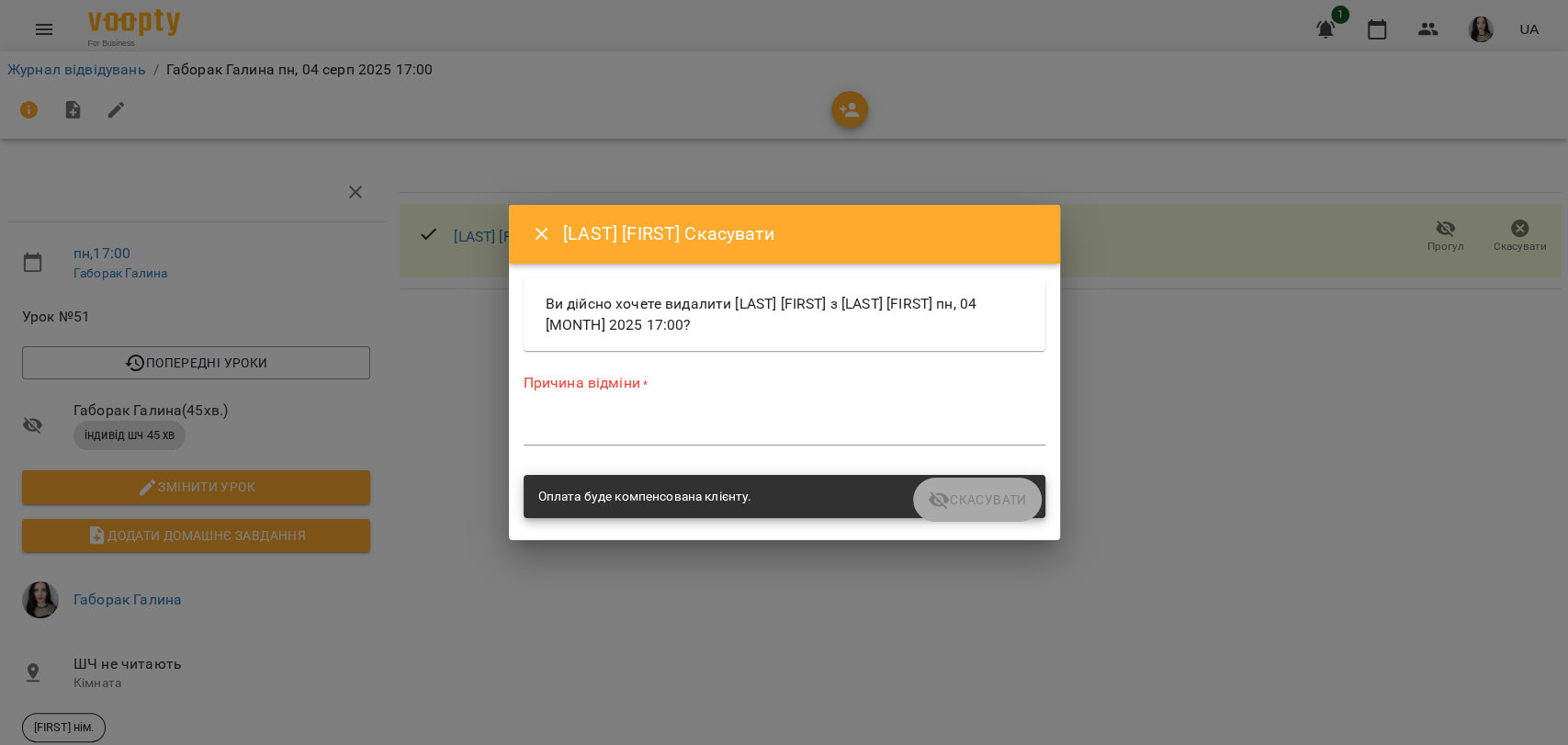 click at bounding box center [784, 430] 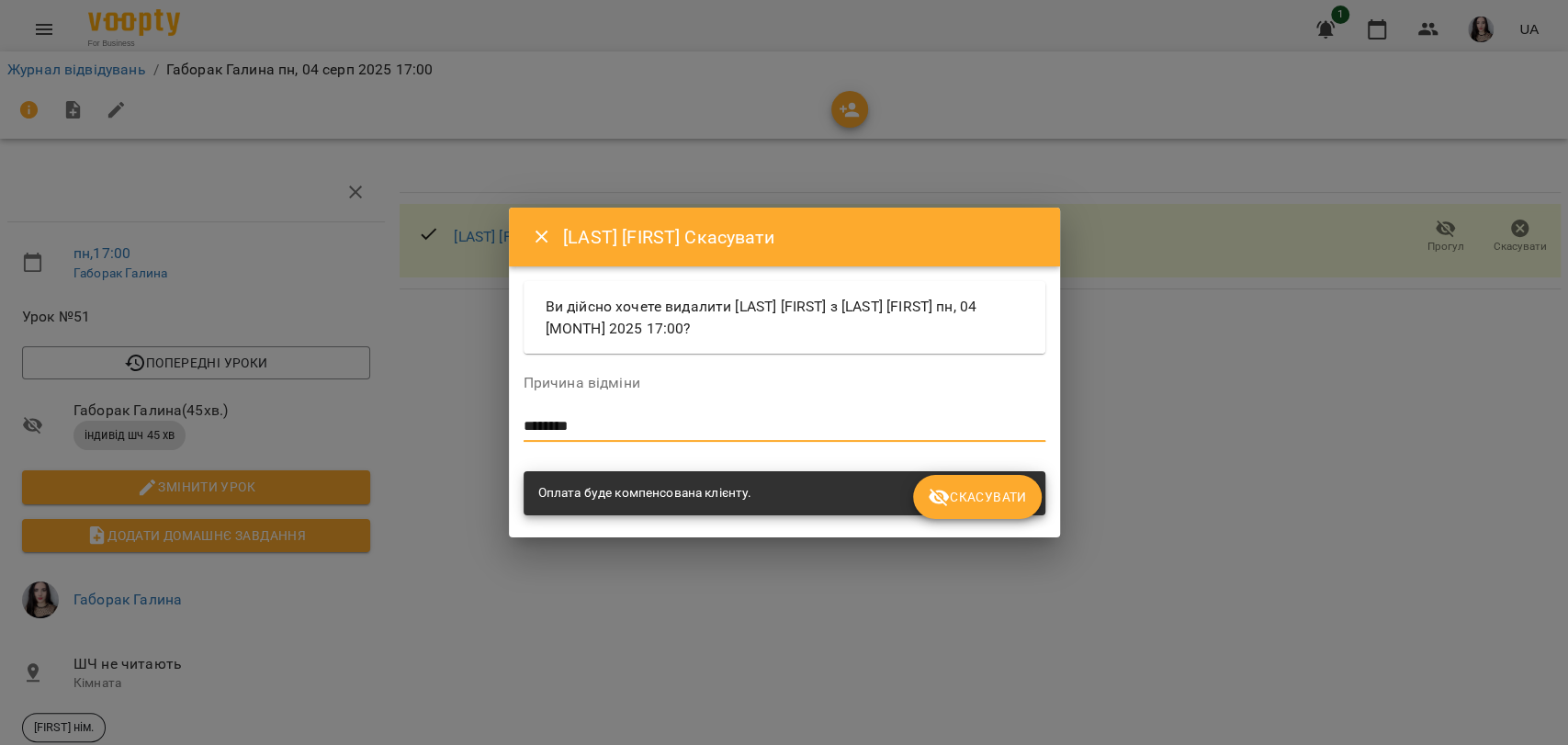 type on "********" 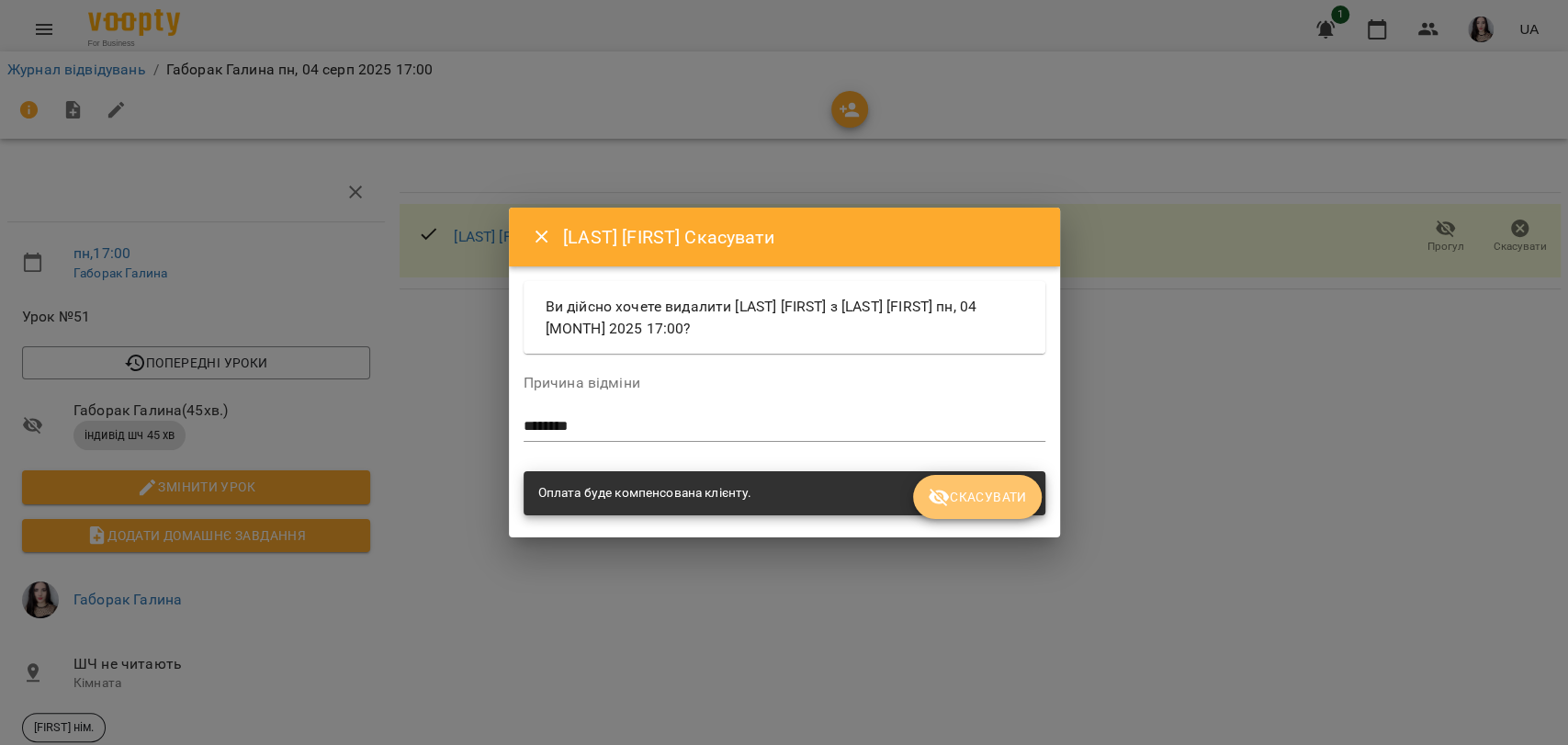 click on "Скасувати" at bounding box center [976, 497] 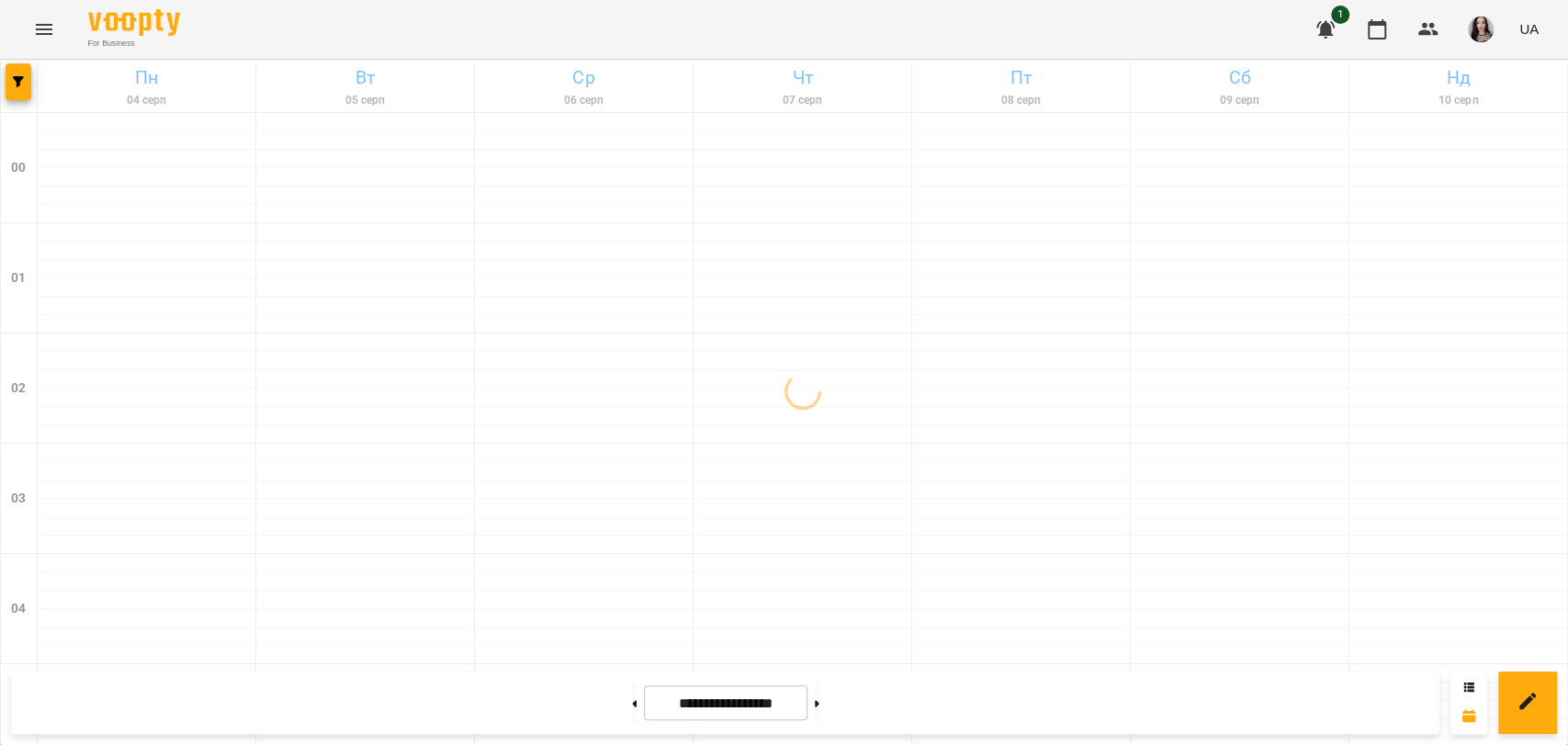 scroll, scrollTop: 1200, scrollLeft: 0, axis: vertical 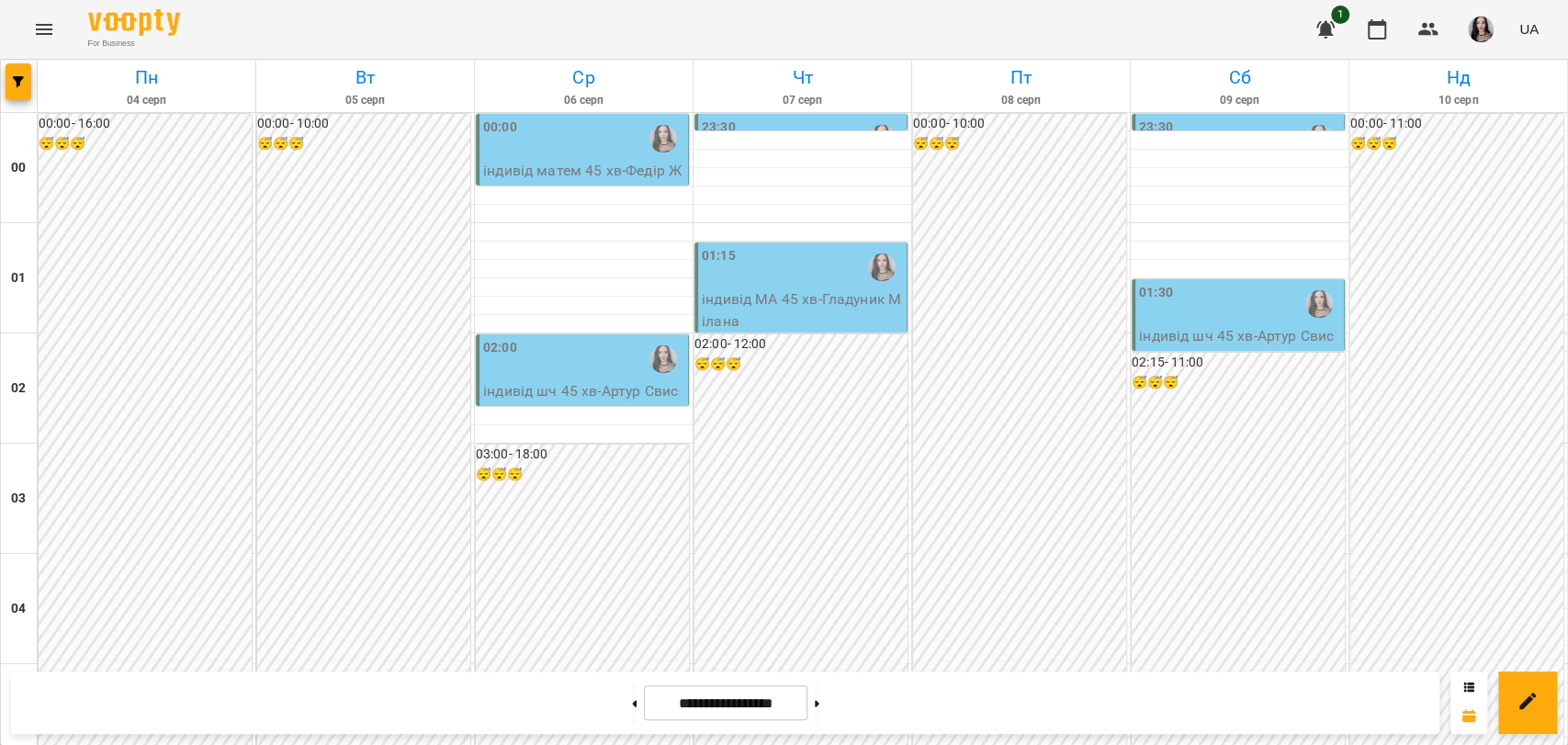 drag, startPoint x: 1566, startPoint y: 381, endPoint x: 1068, endPoint y: 31, distance: 608.6904 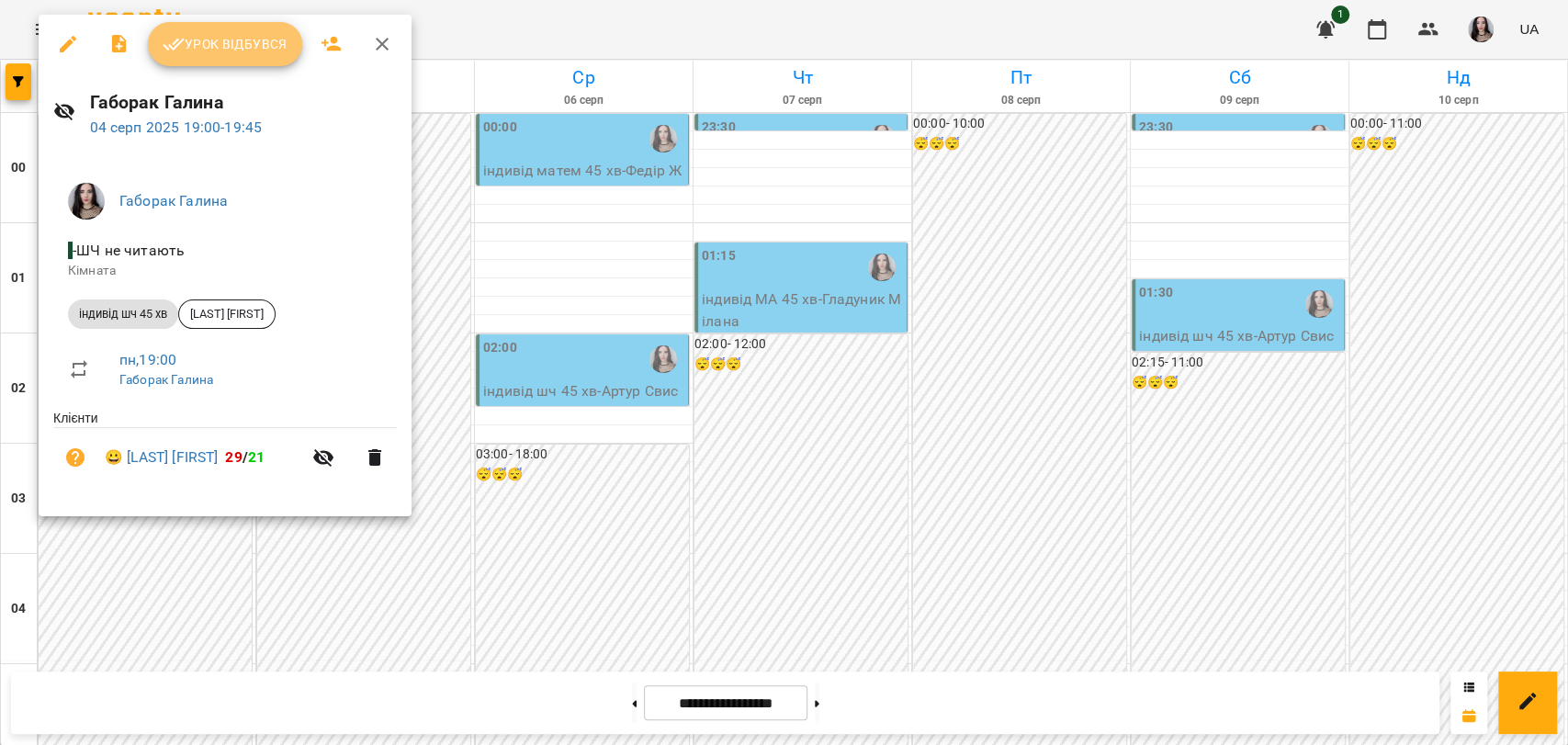 click on "Урок відбувся" at bounding box center (225, 44) 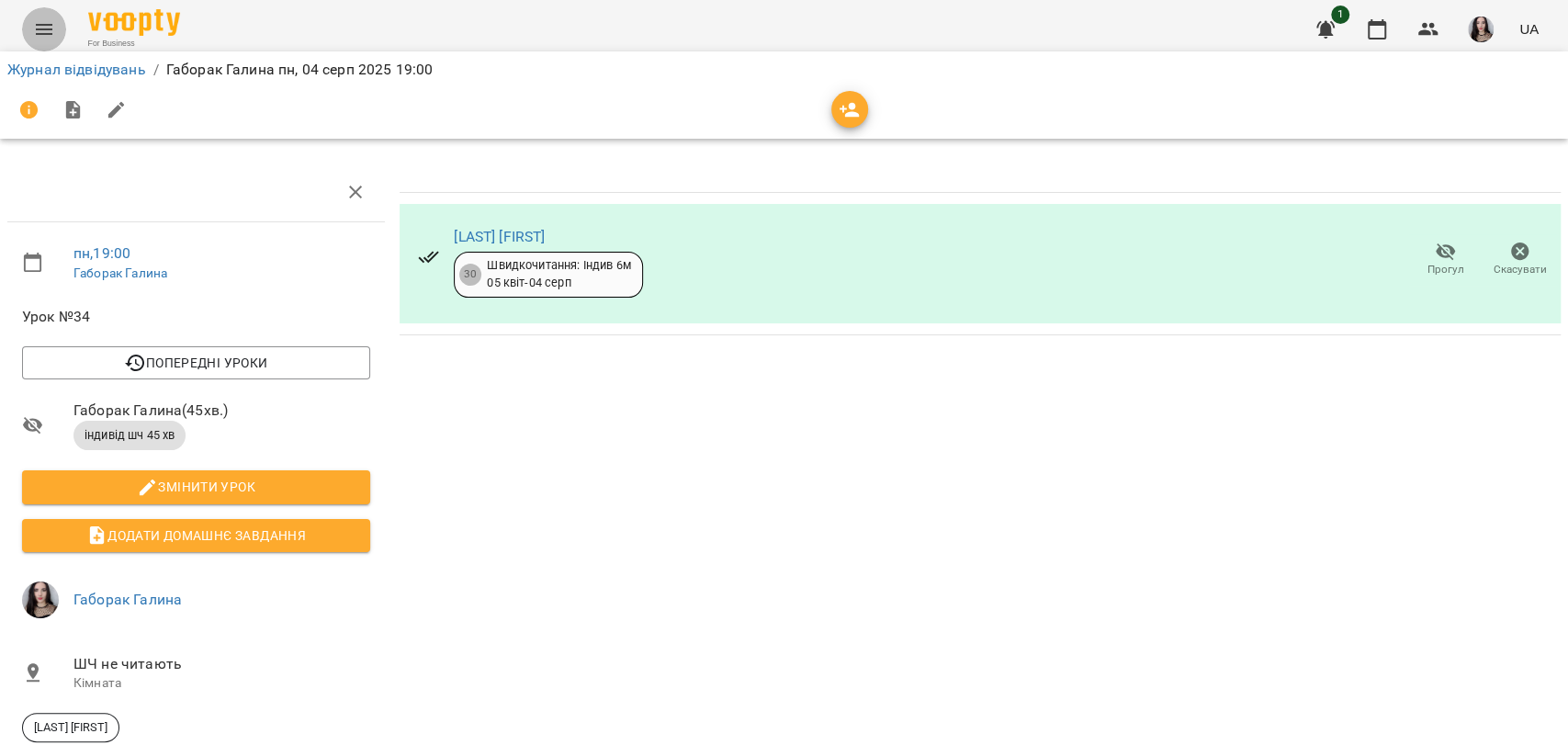 click 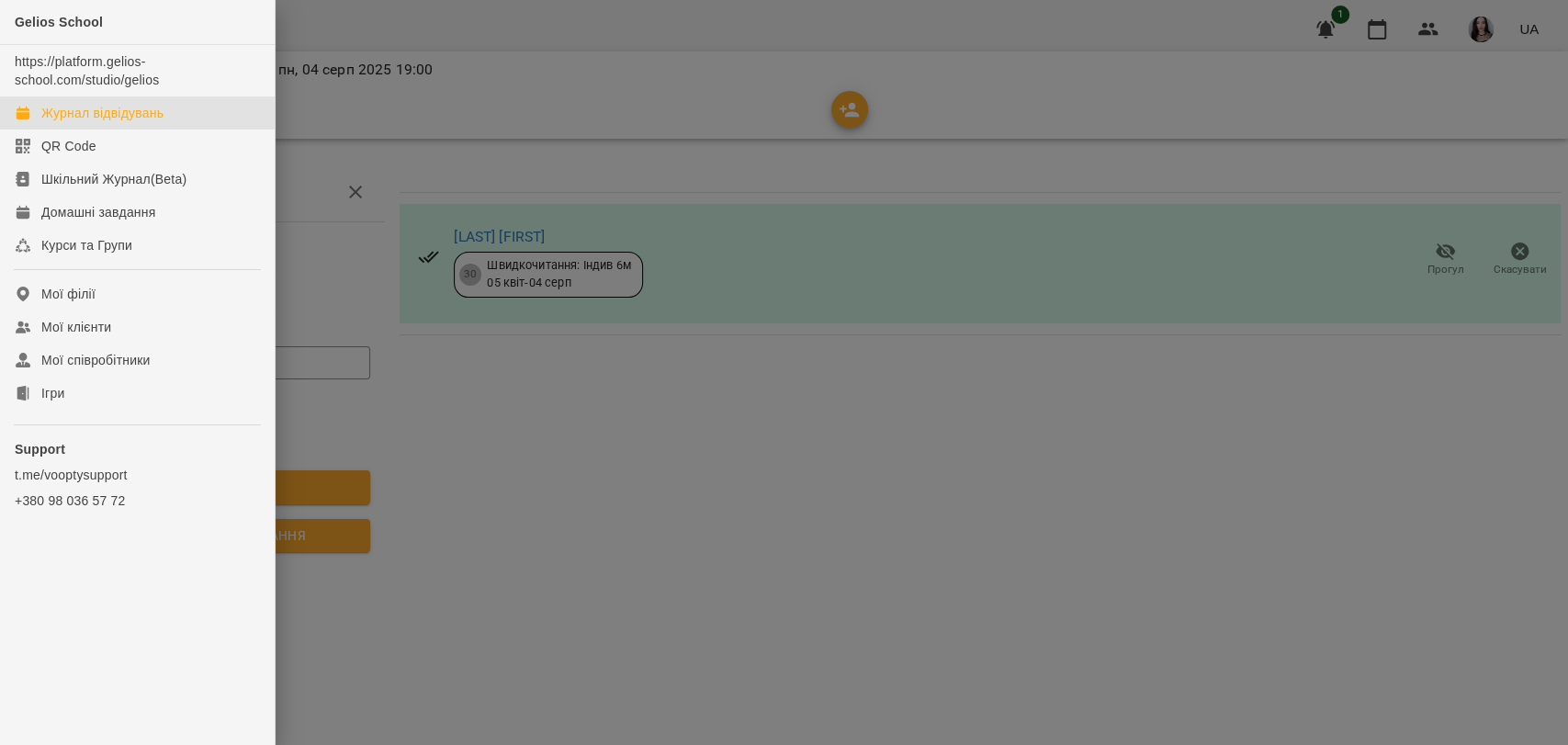 click on "Журнал відвідувань" at bounding box center (102, 113) 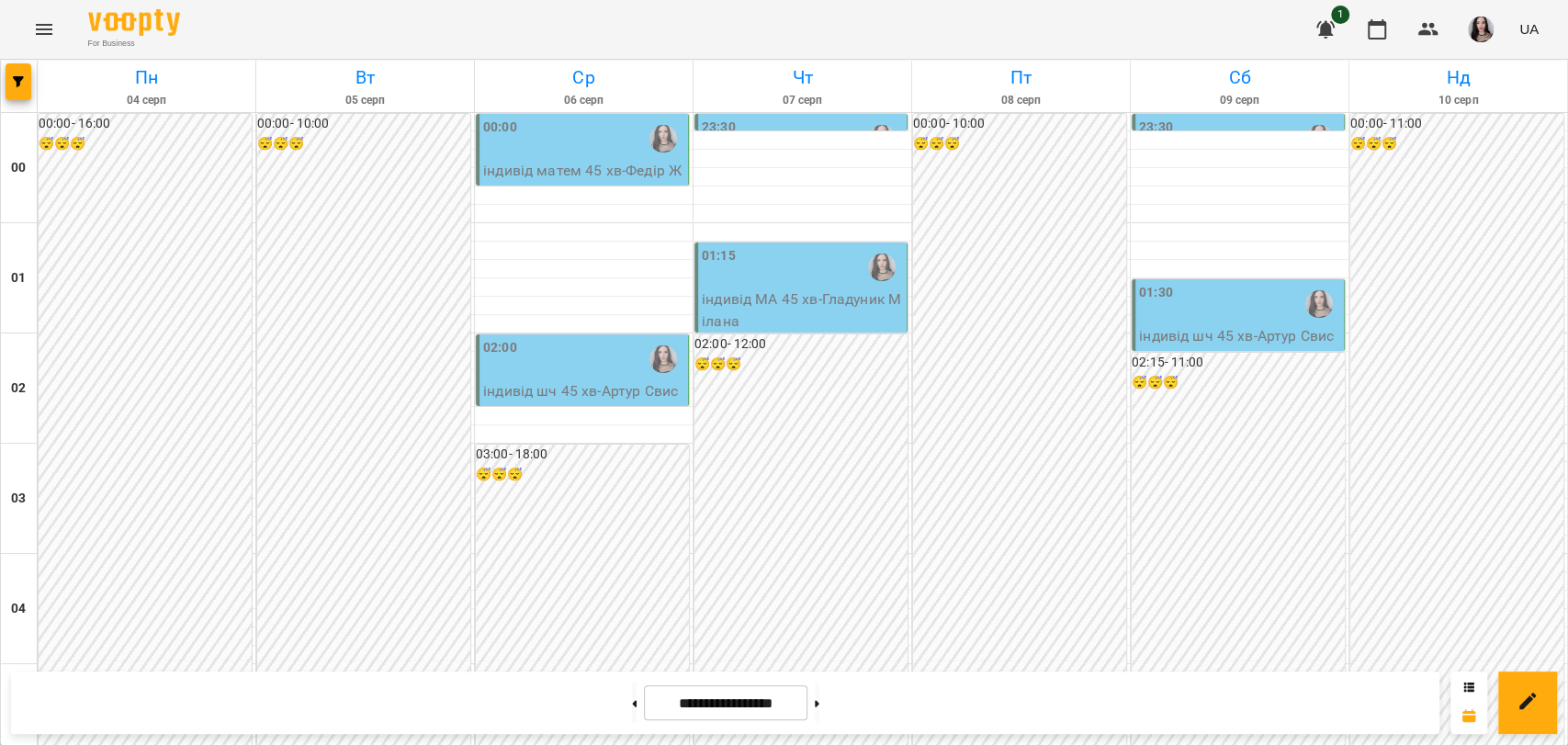 scroll, scrollTop: 2096, scrollLeft: 0, axis: vertical 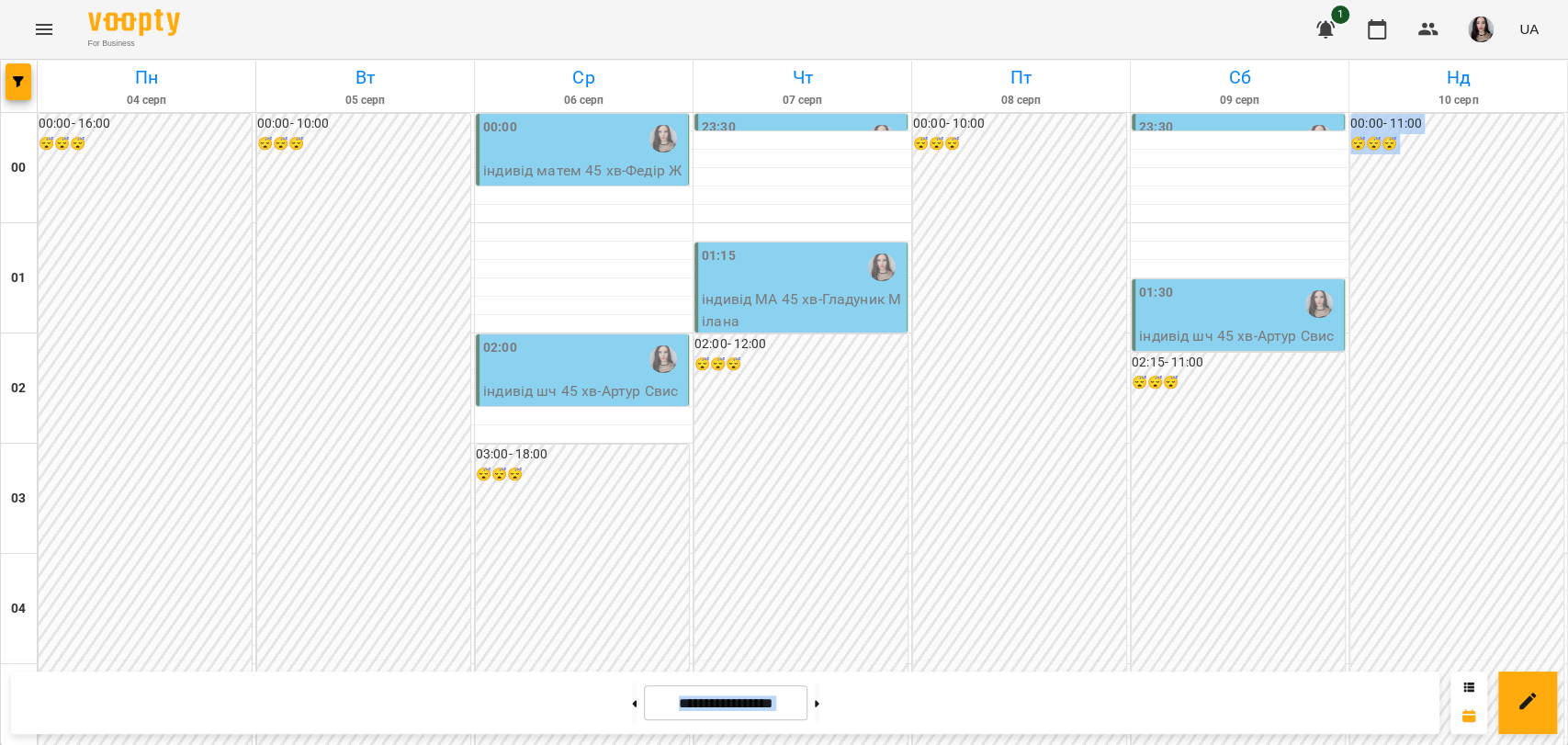 drag, startPoint x: 1566, startPoint y: 688, endPoint x: 1566, endPoint y: 556, distance: 132 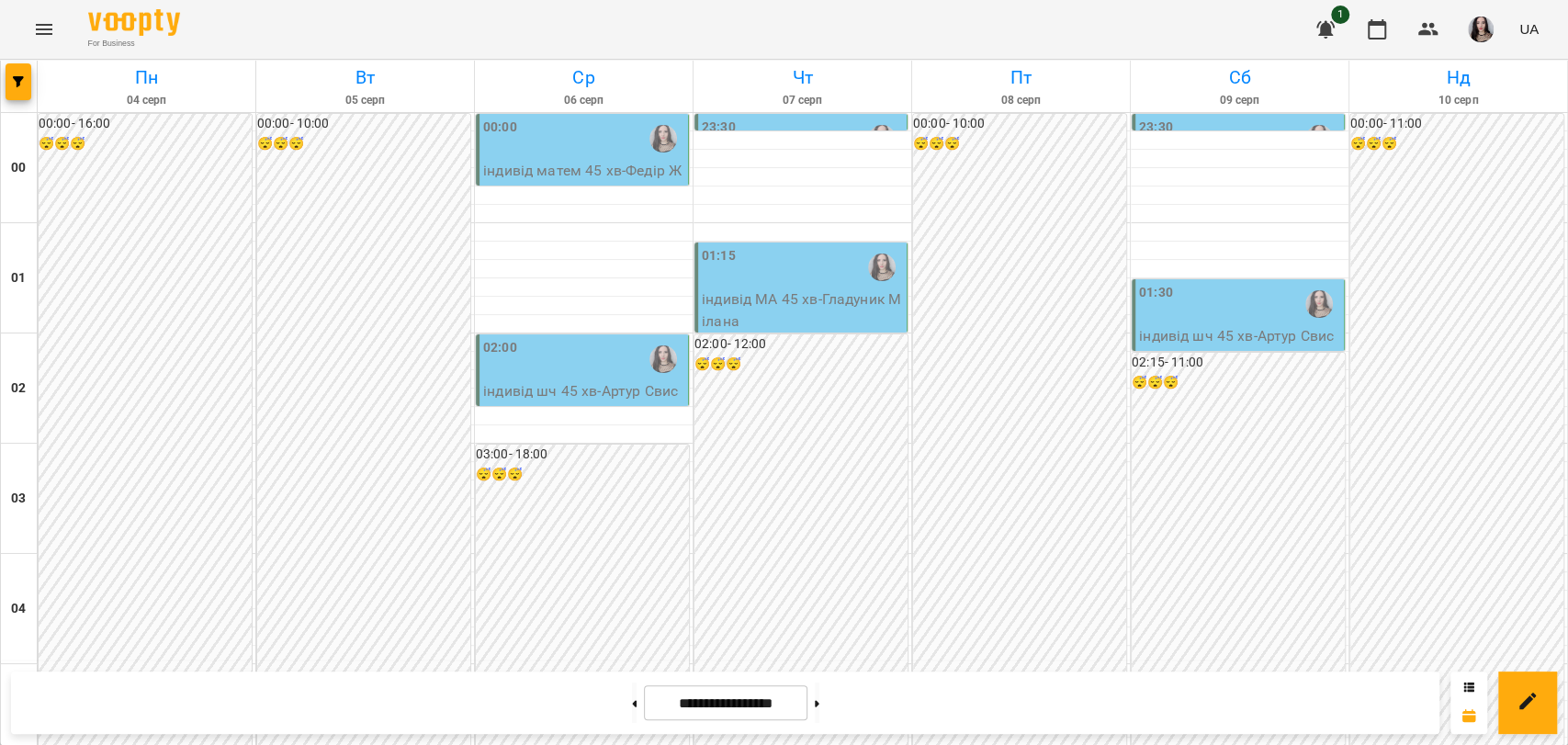 click on "17:45" at bounding box center (146, 2086) 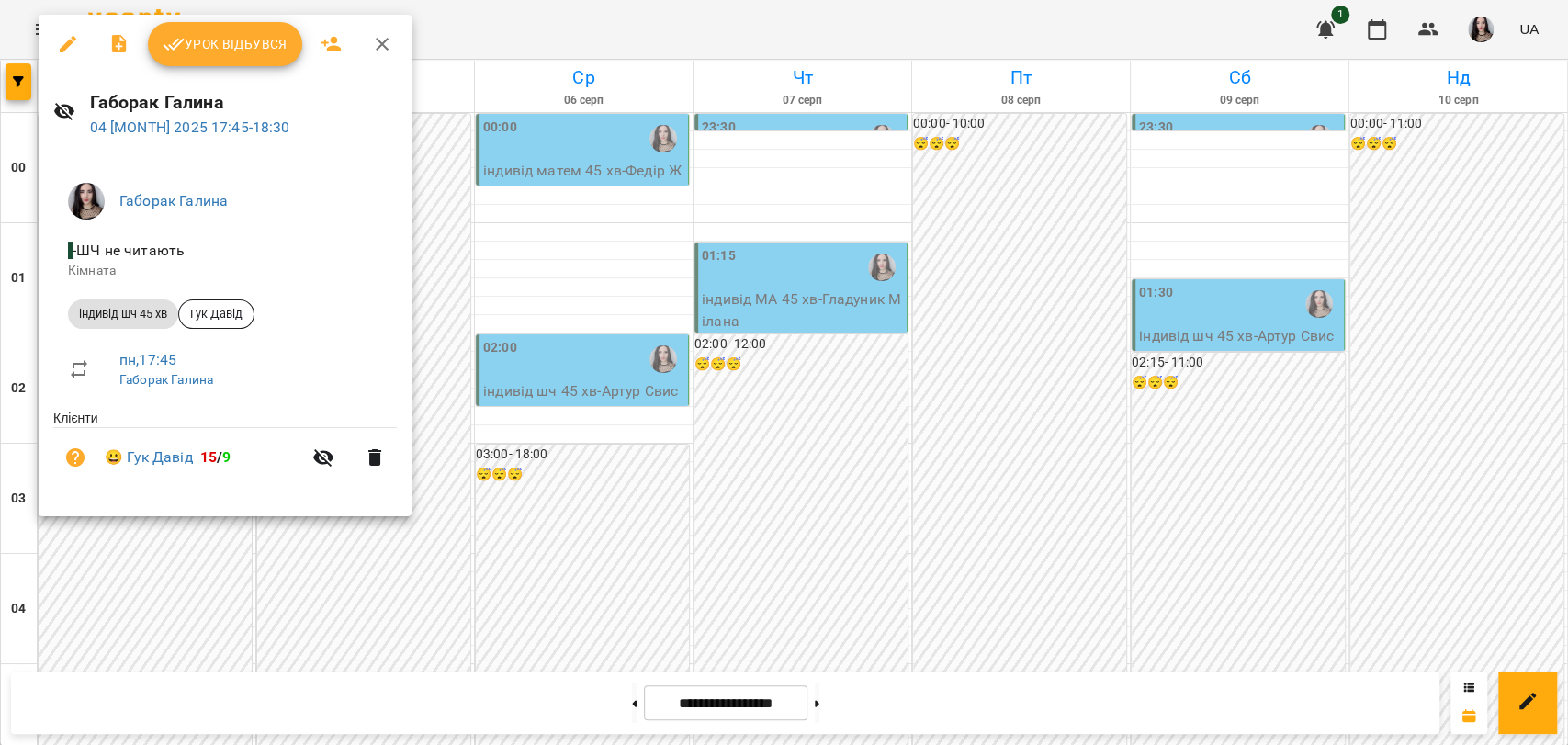 click on "Урок відбувся" at bounding box center (225, 44) 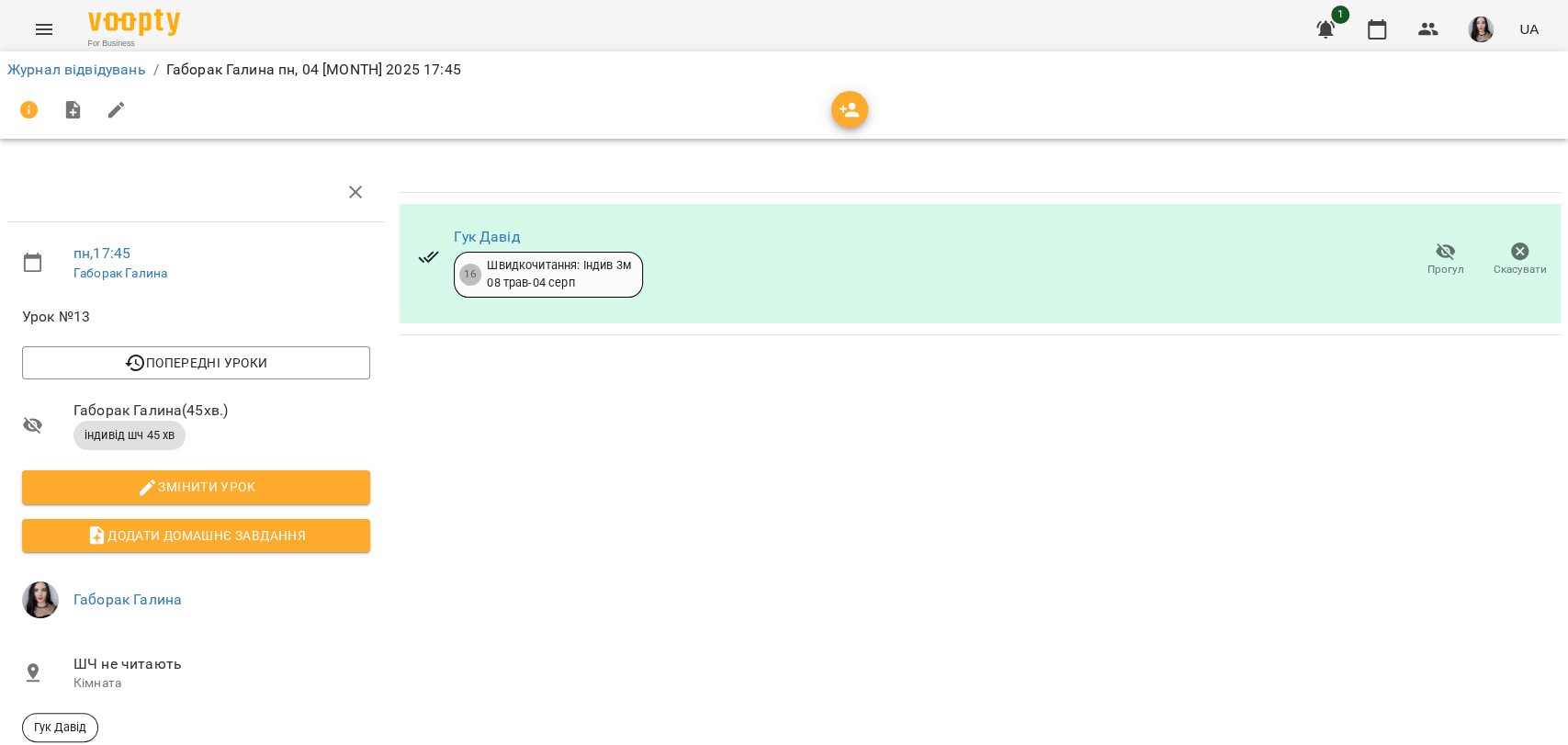 click on "Журнал відвідувань / [LAST] [FIRST]   пн, 04 [MONTH] 2025 17:45" at bounding box center (784, 95) 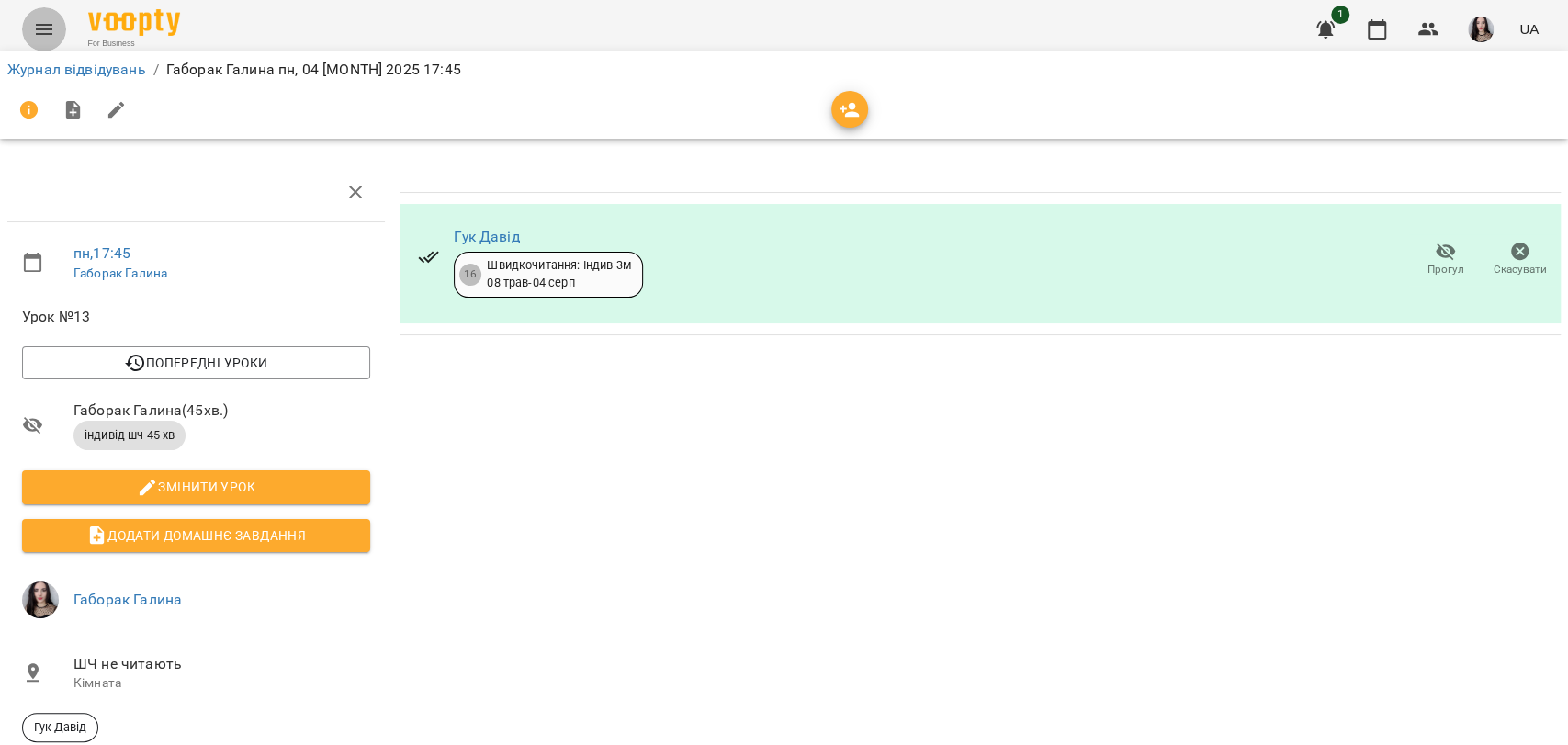 click 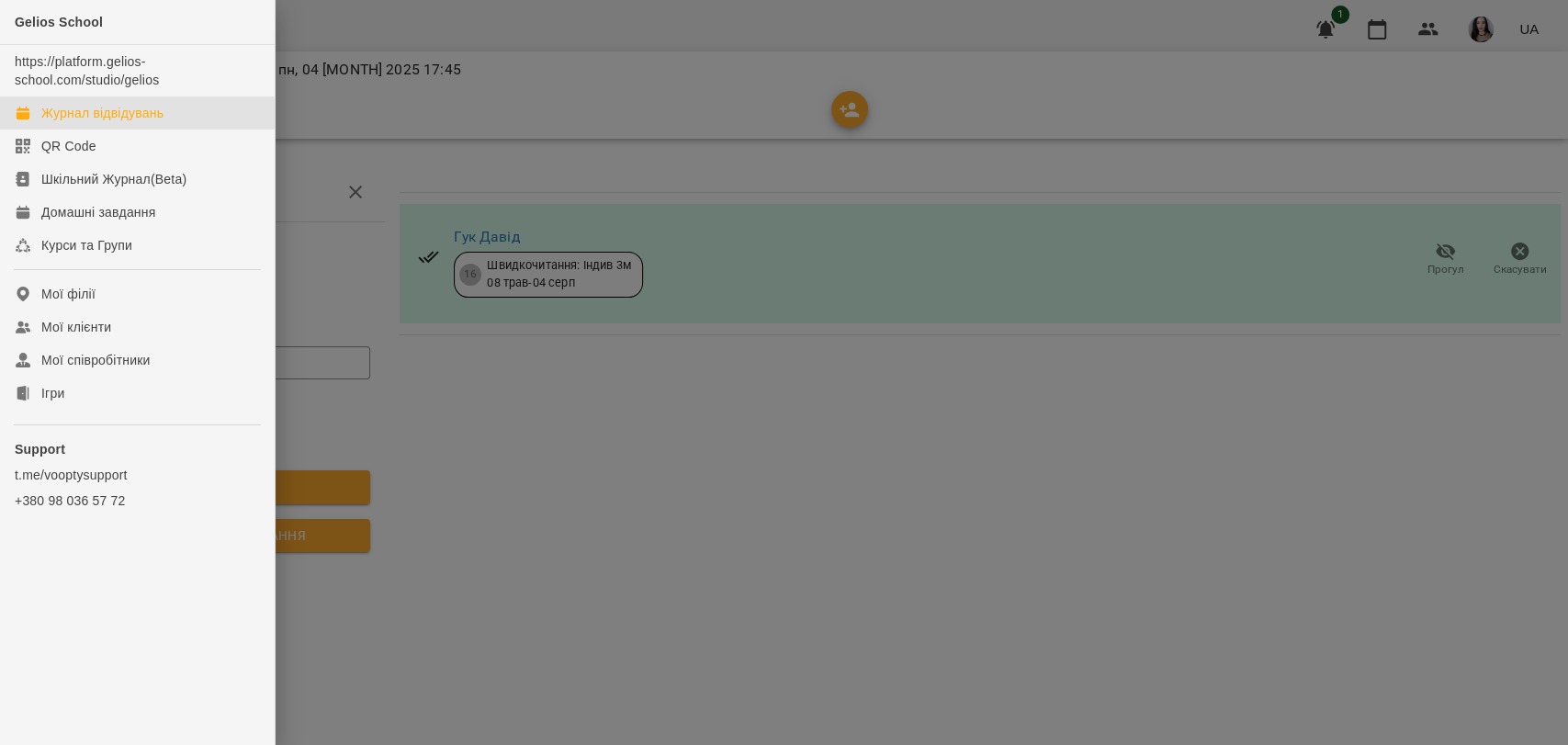 click on "Журнал відвідувань" at bounding box center [102, 113] 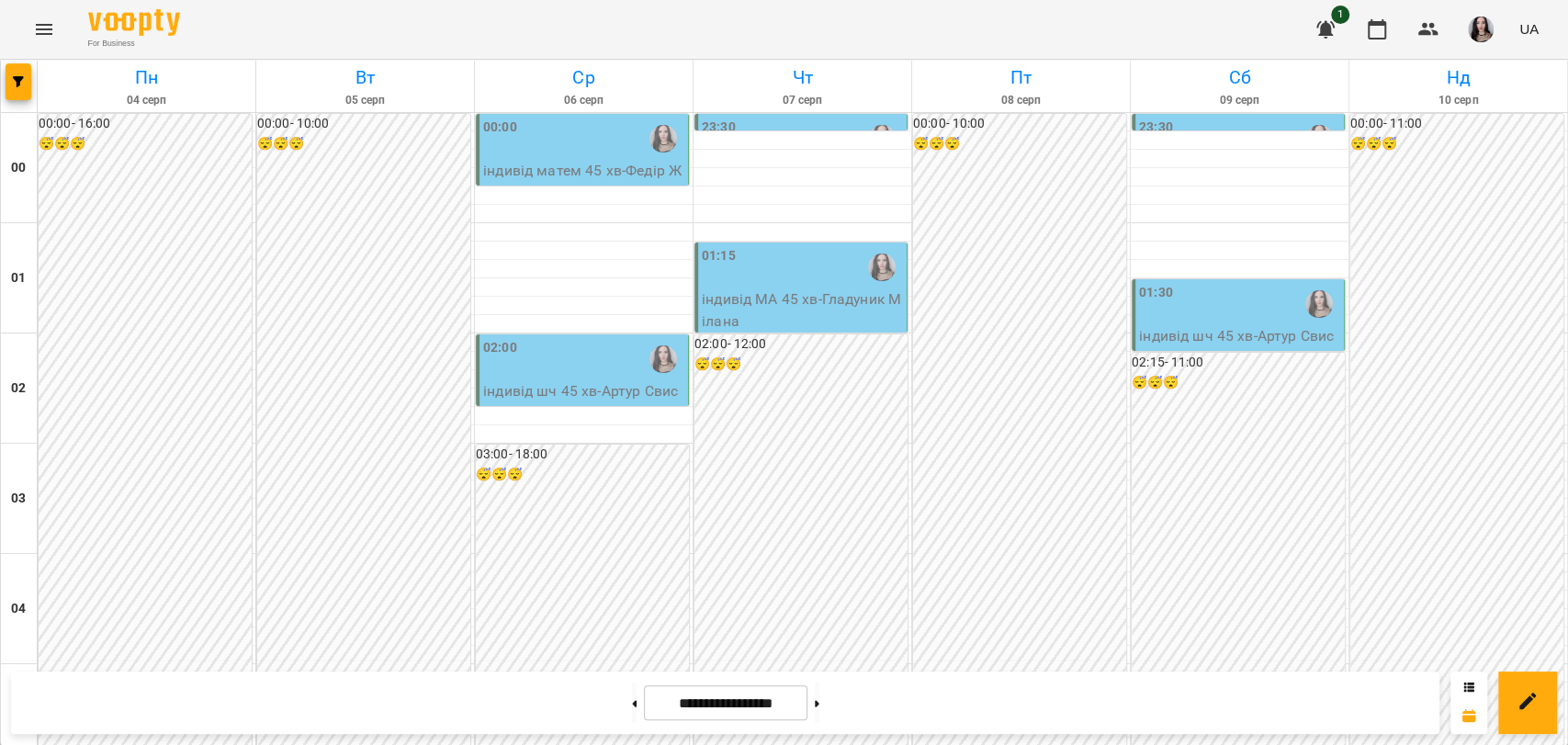 scroll, scrollTop: 2096, scrollLeft: 0, axis: vertical 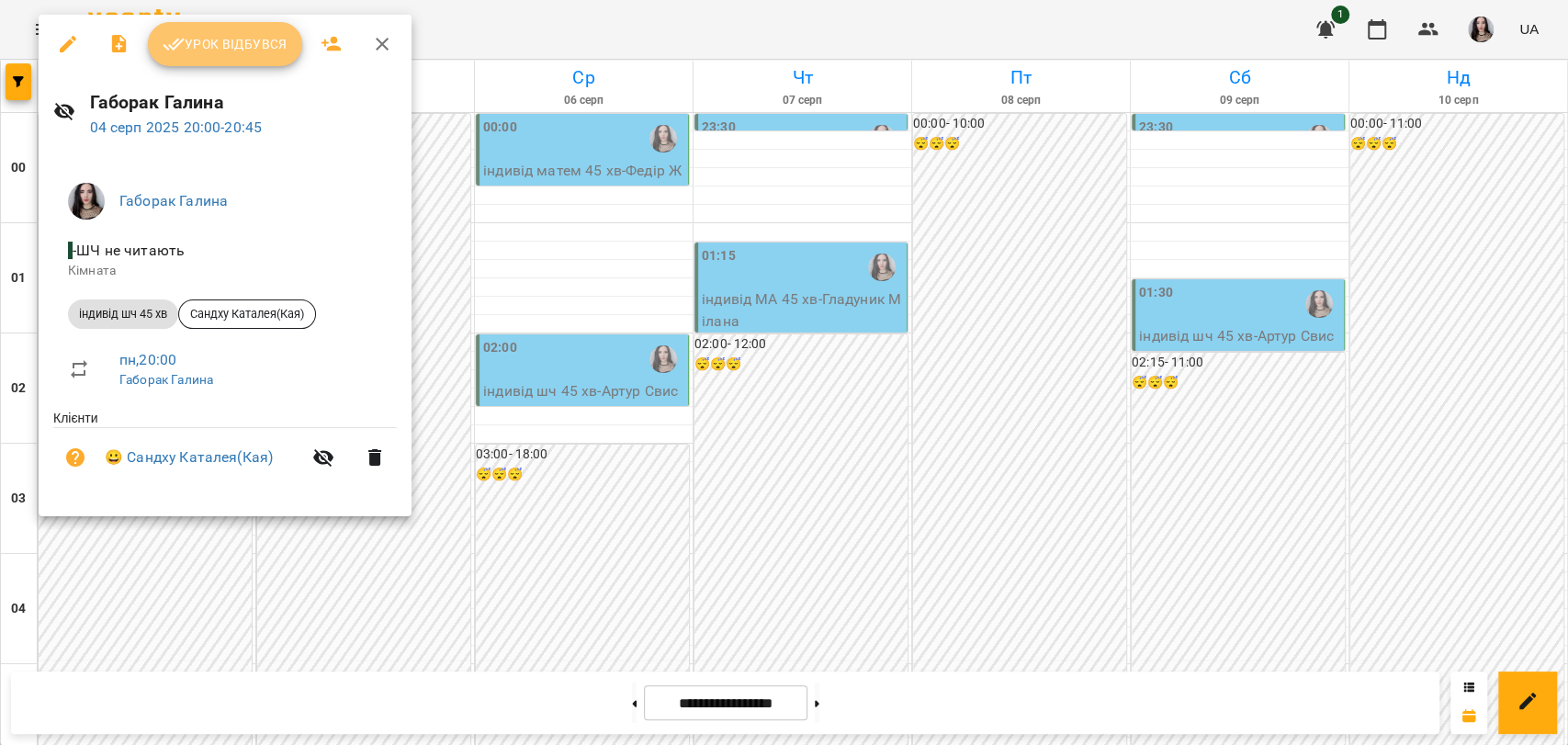 click on "Урок відбувся" at bounding box center [225, 44] 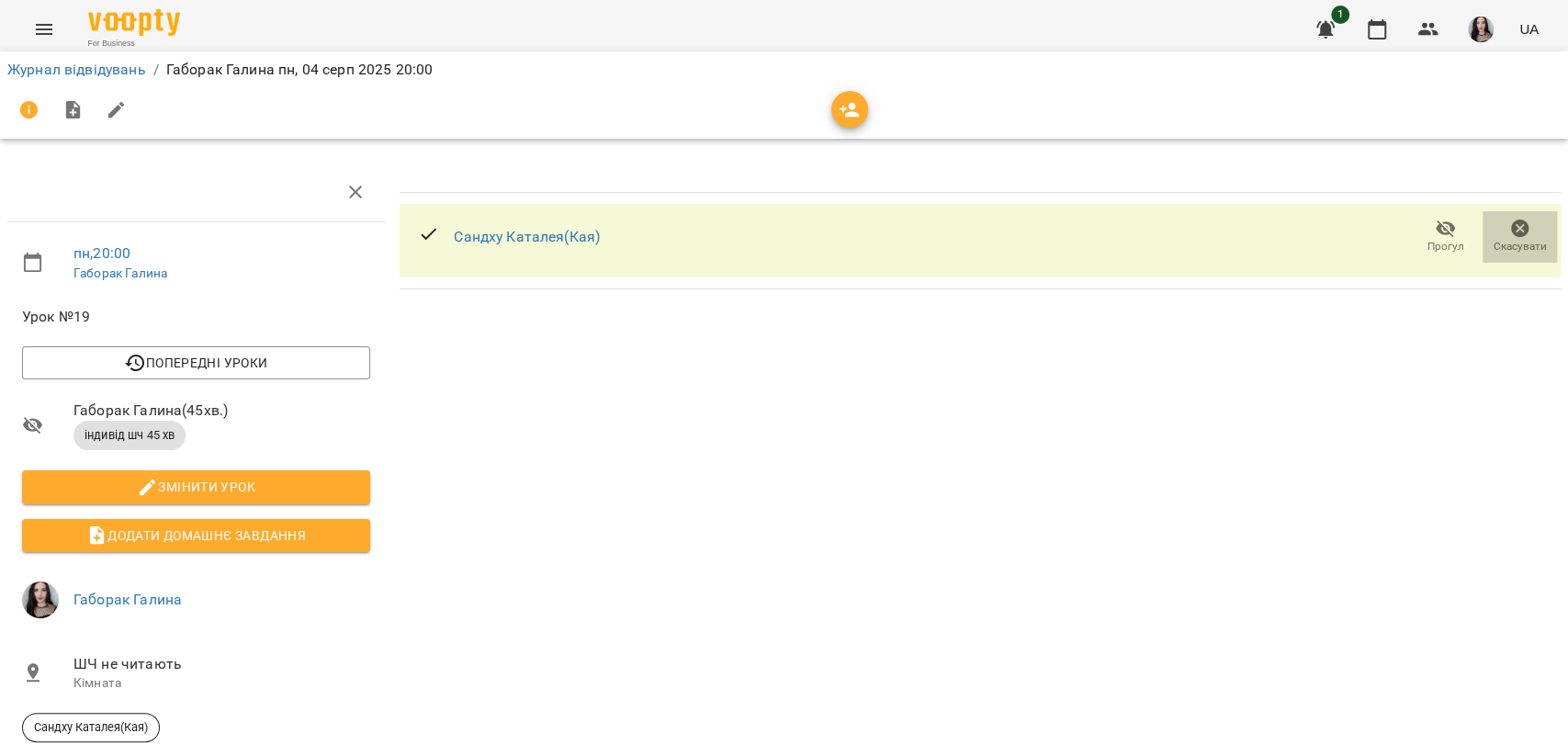 click on "Скасувати" at bounding box center (1520, 246) 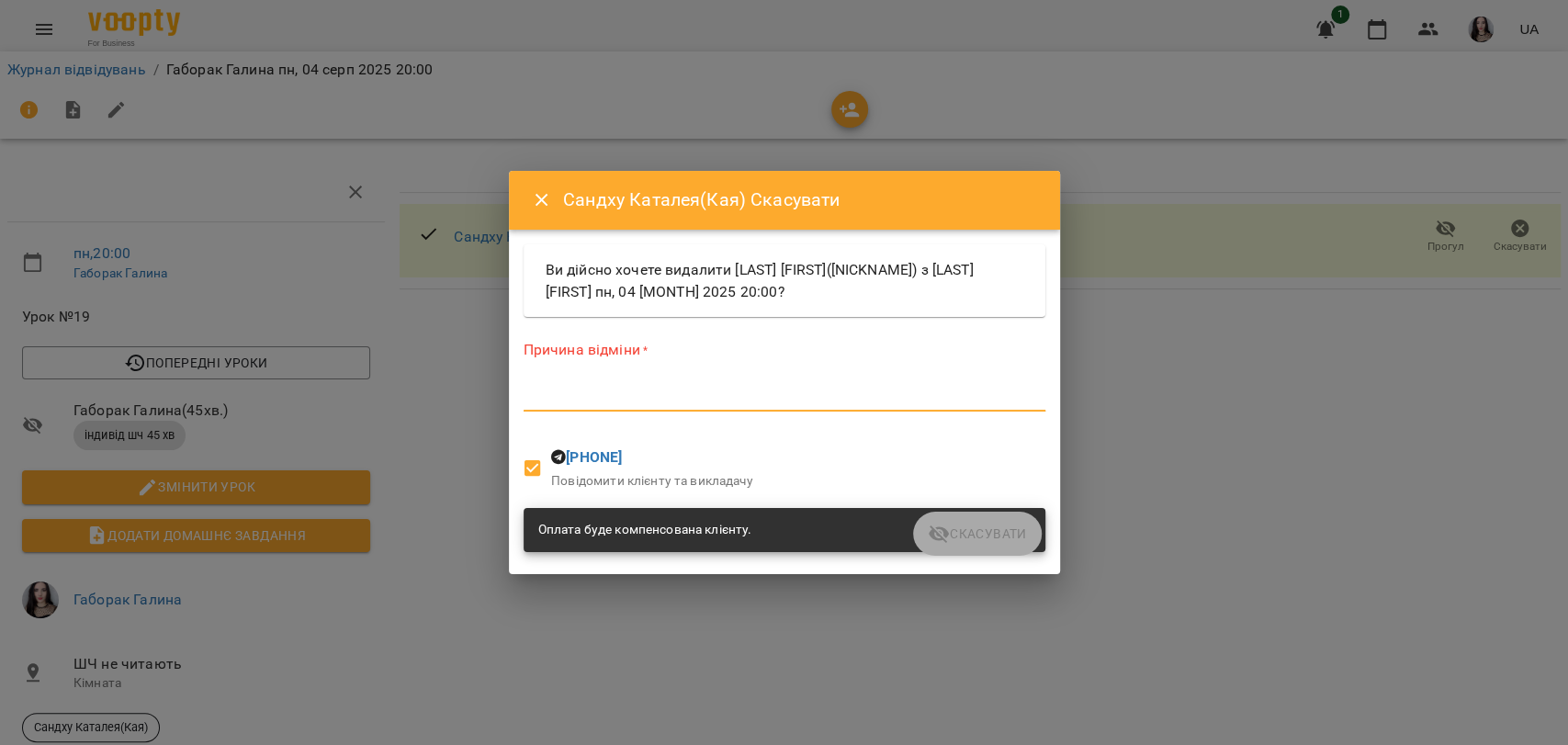 click at bounding box center (784, 396) 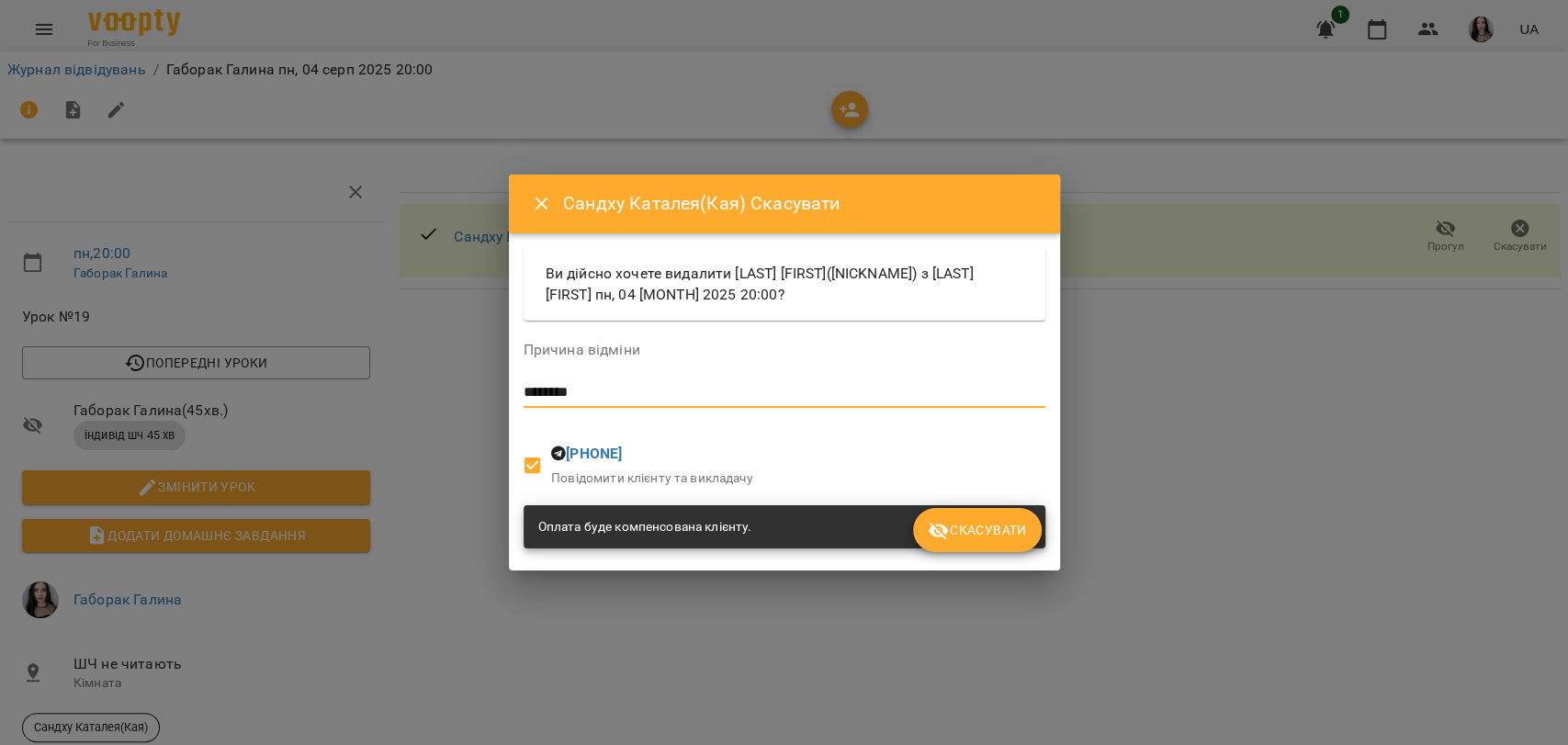 type on "********" 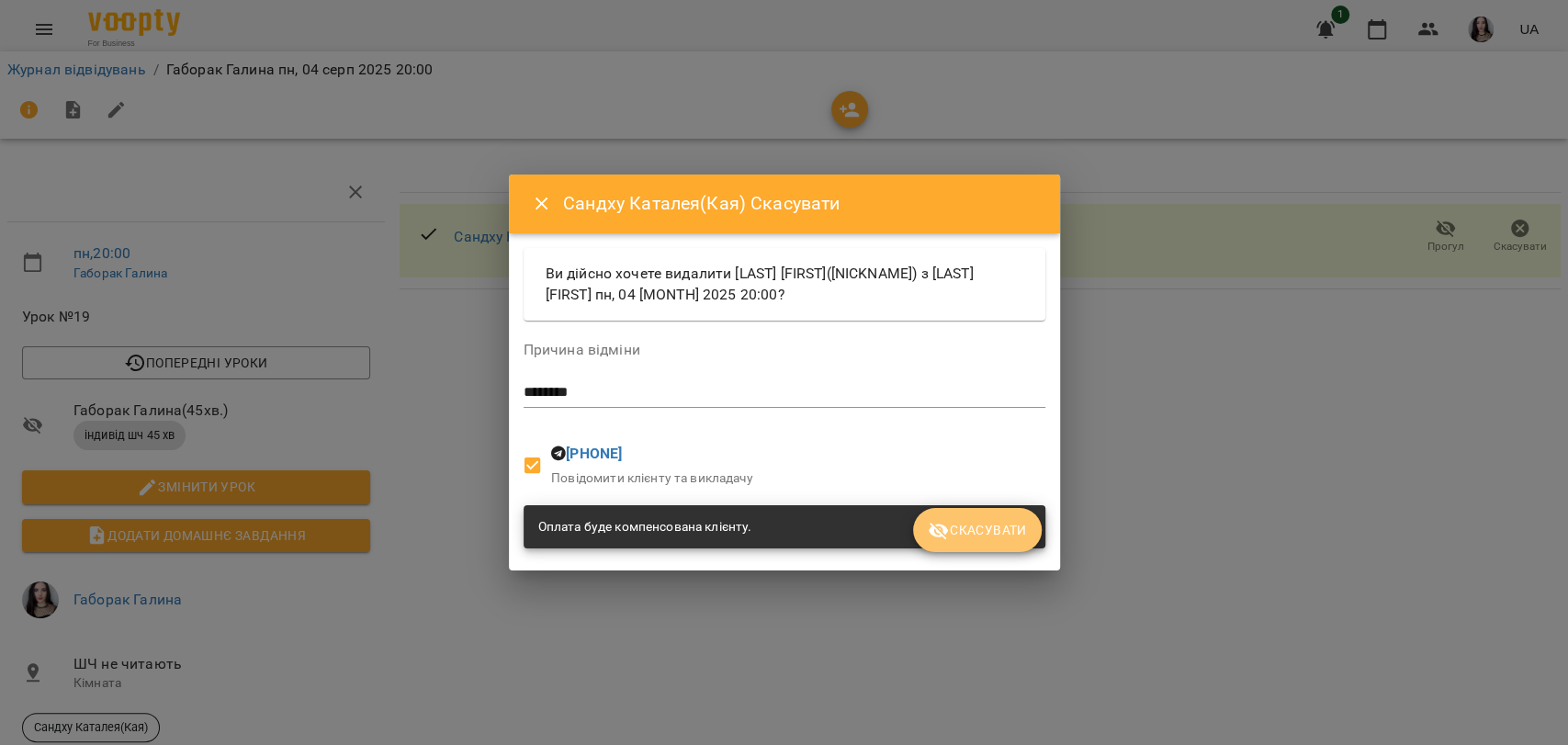 click on "Скасувати" at bounding box center [976, 530] 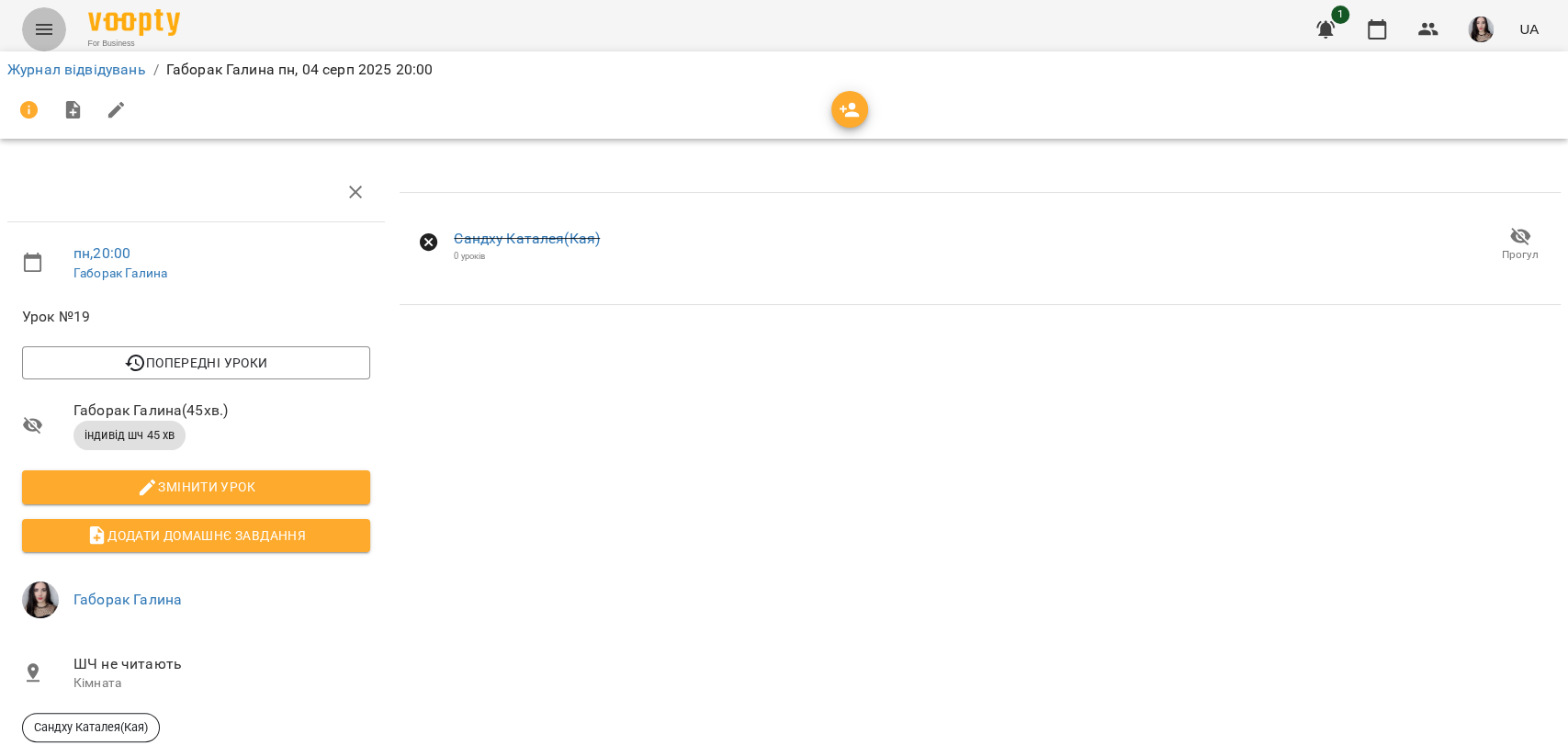 click 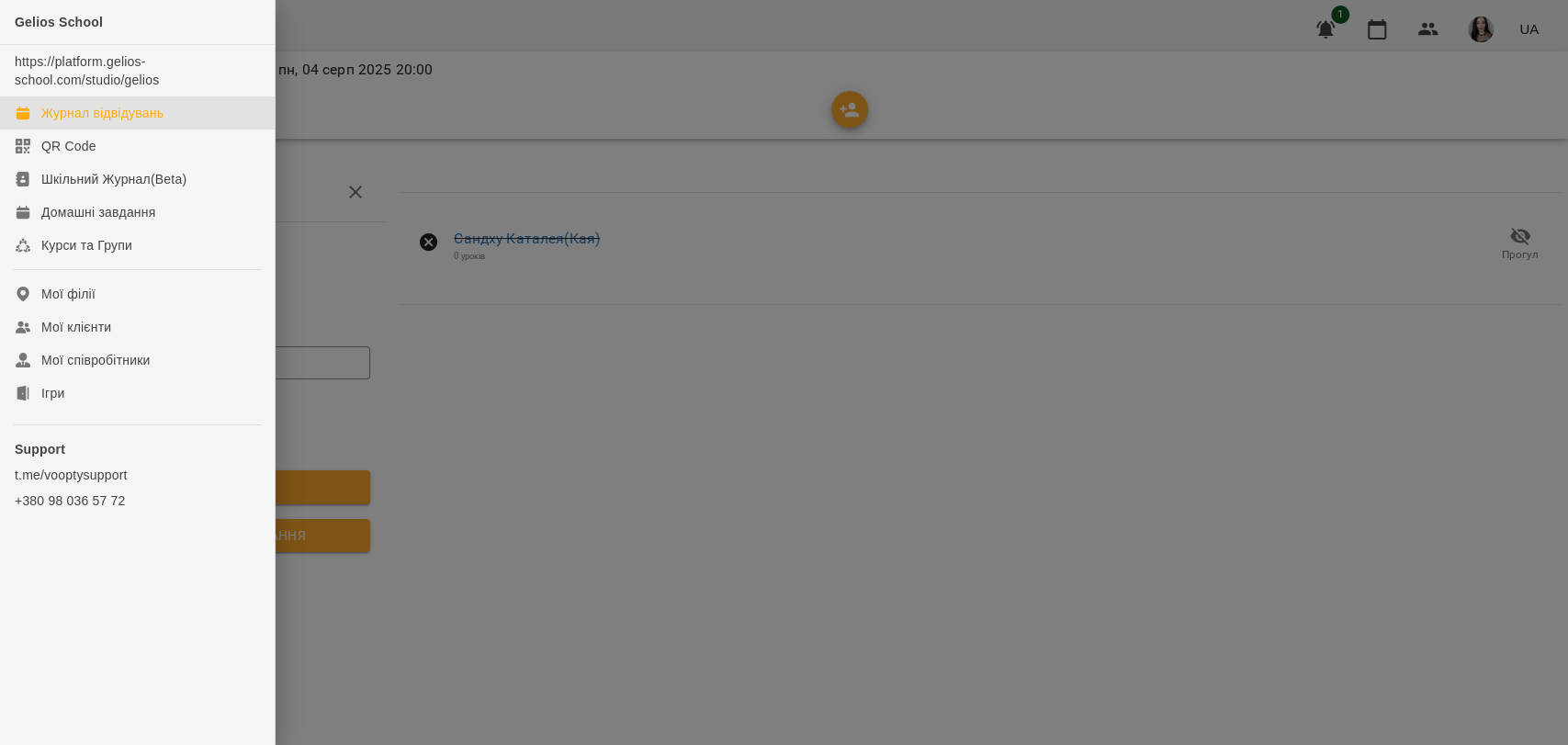 click on "Журнал відвідувань" at bounding box center [102, 113] 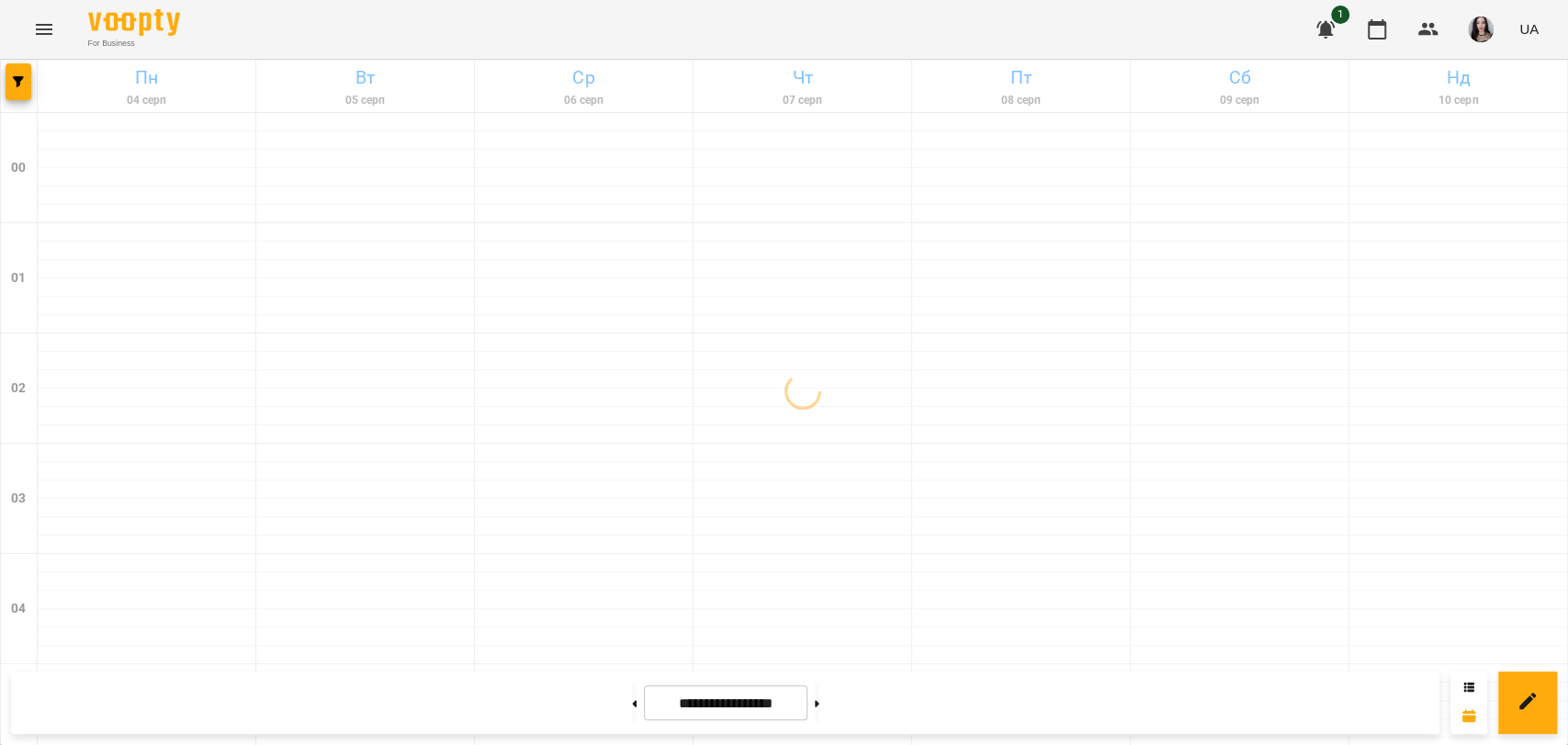 scroll, scrollTop: 2096, scrollLeft: 0, axis: vertical 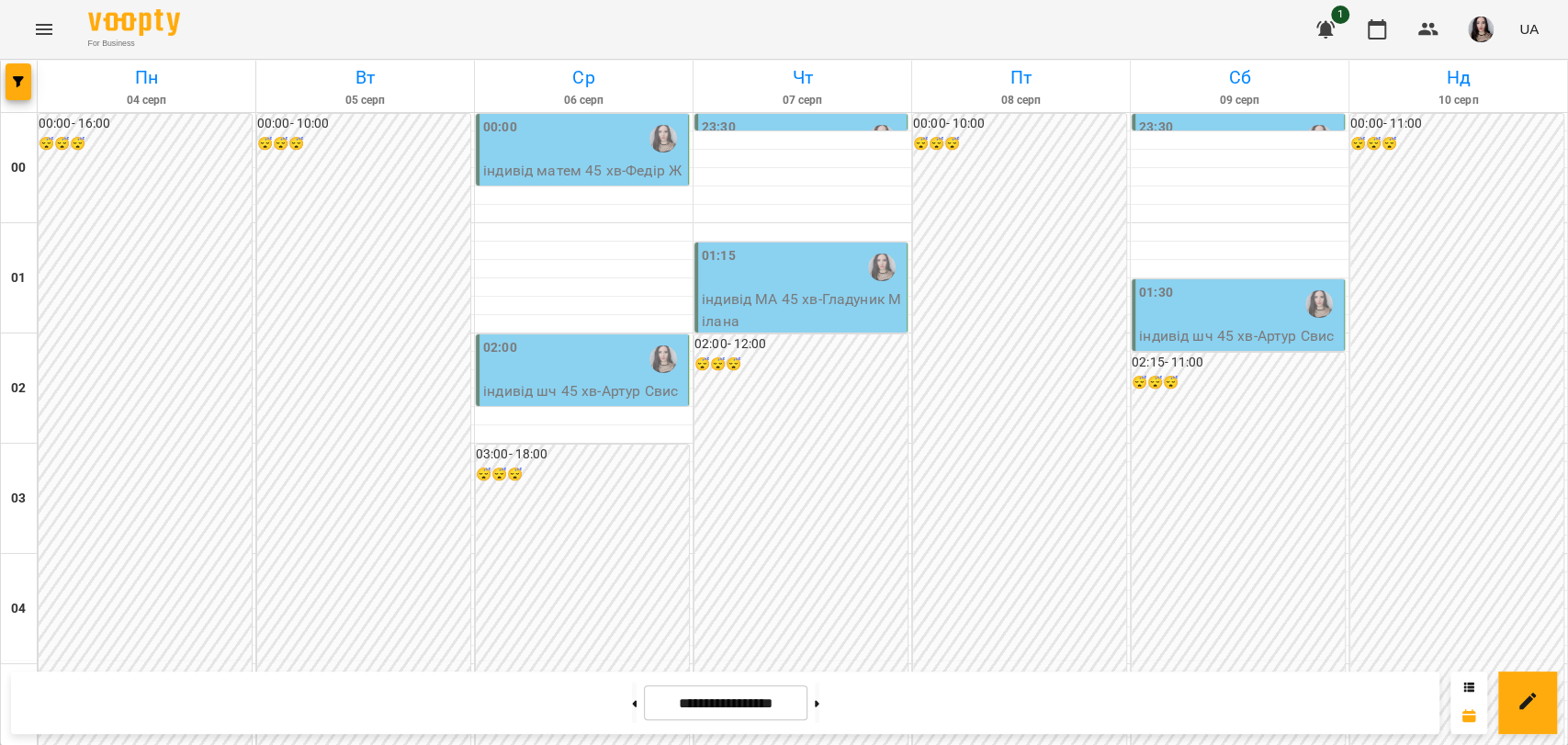 click on "21:00" at bounding box center (109, 2454) 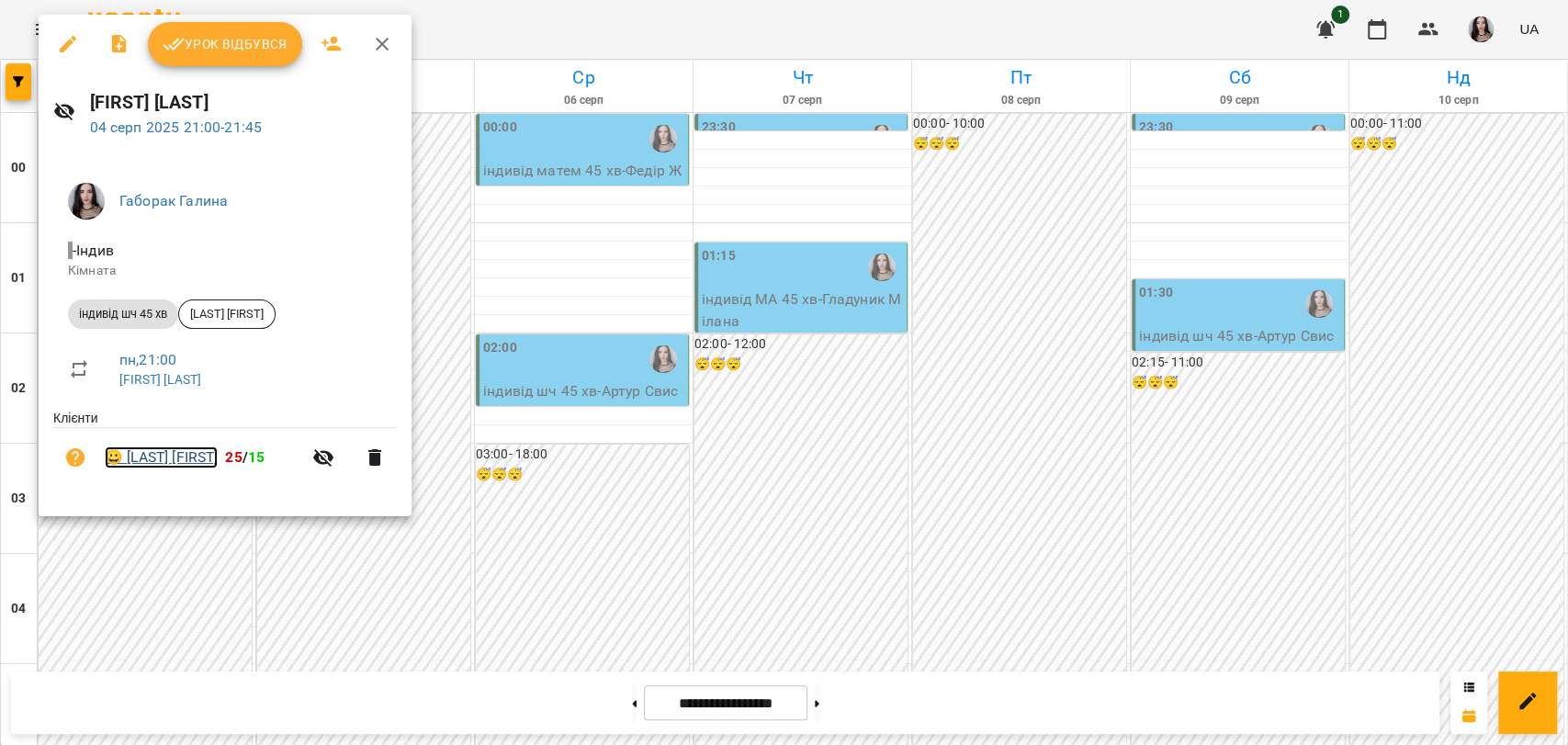 click on "😀   [LAST] [FIRST]" at bounding box center [161, 457] 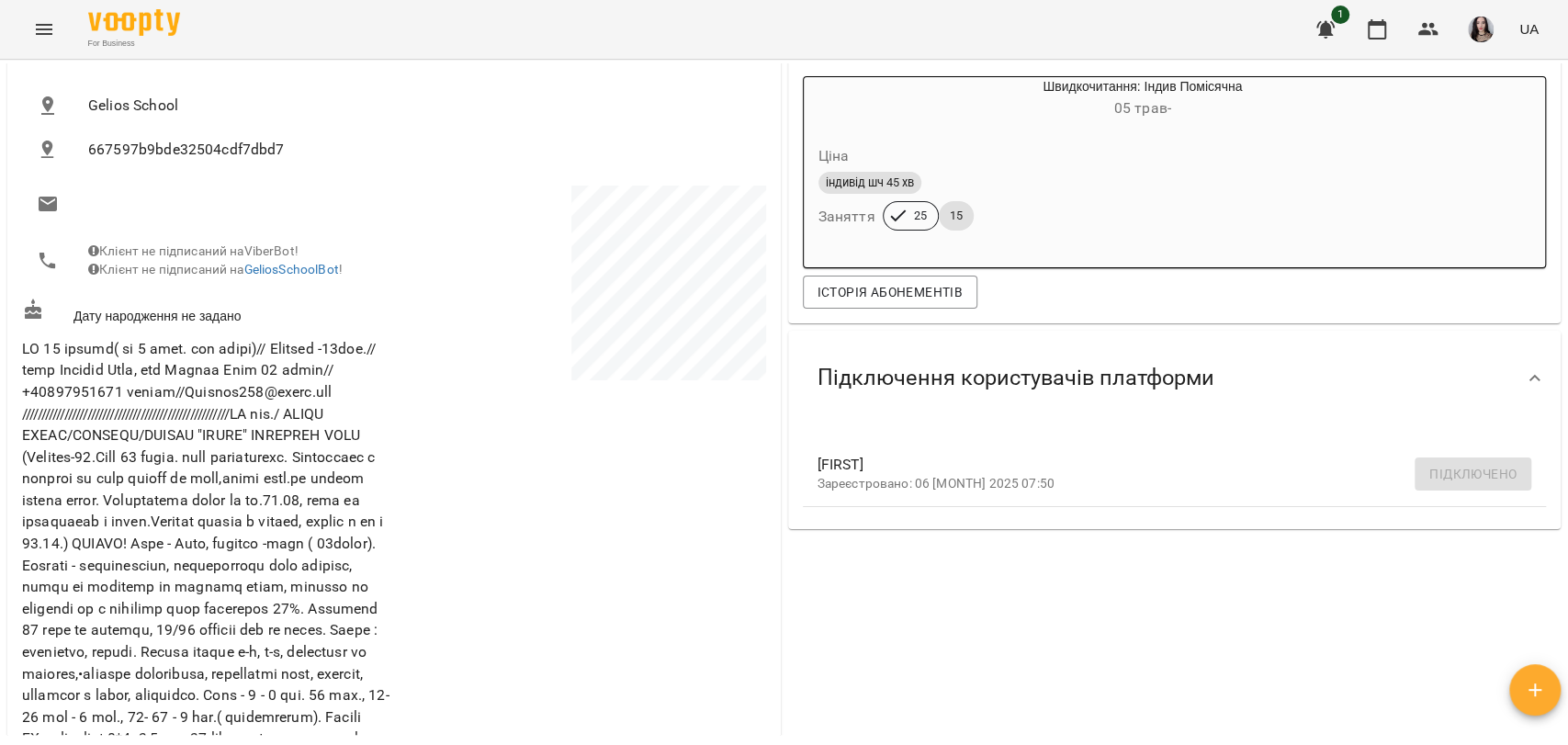 scroll, scrollTop: 243, scrollLeft: 0, axis: vertical 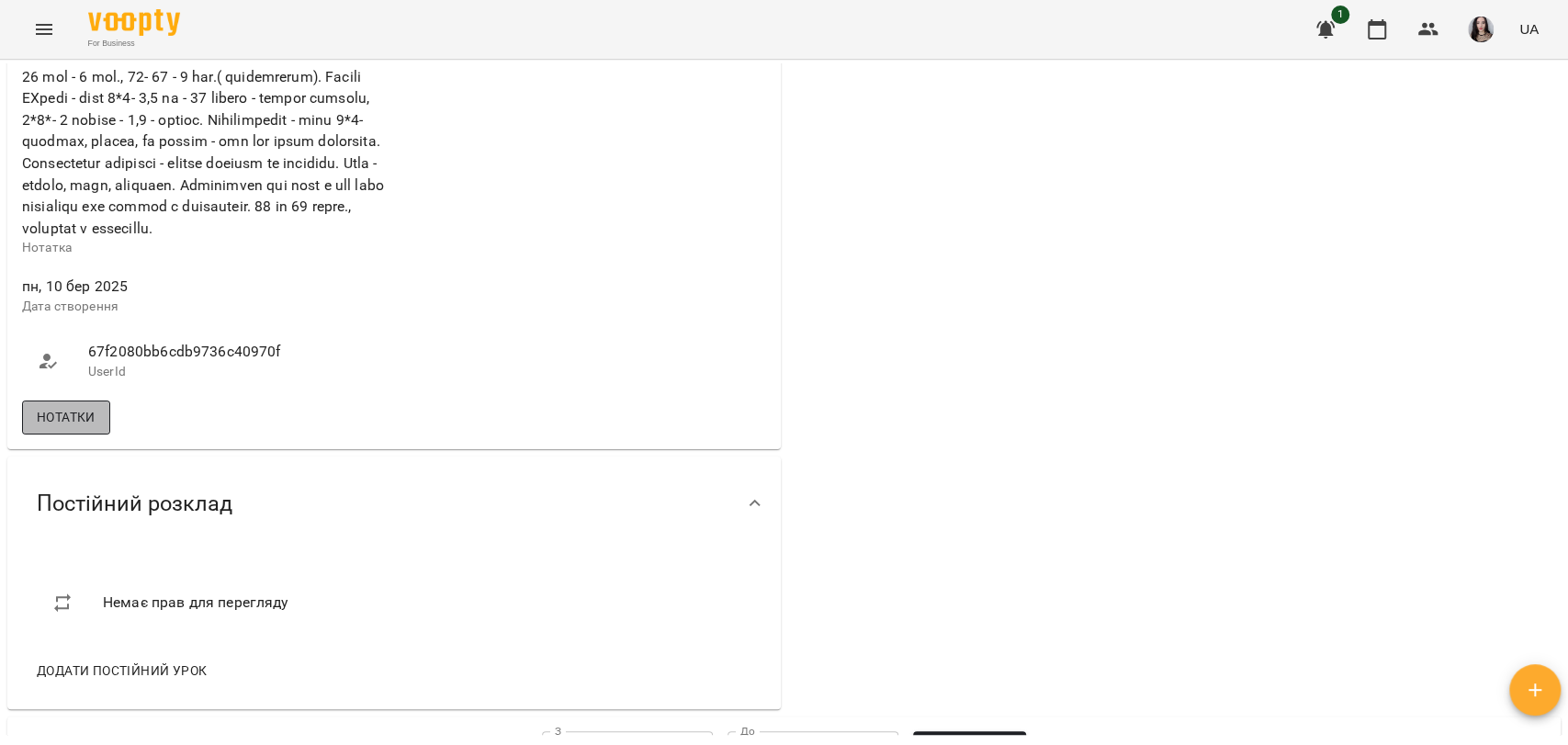 click on "Нотатки" at bounding box center (66, 417) 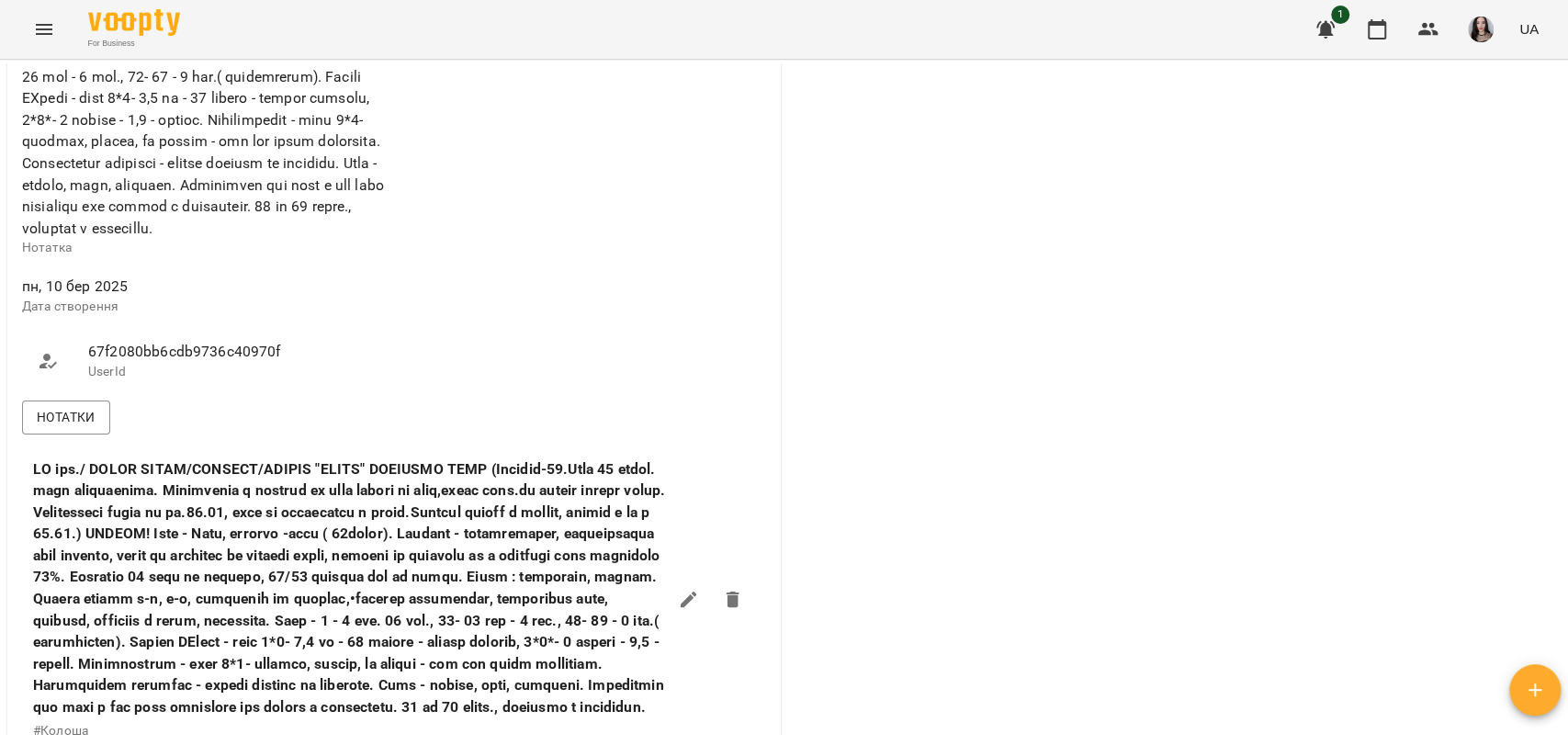 click on "**********" at bounding box center [784, 432] 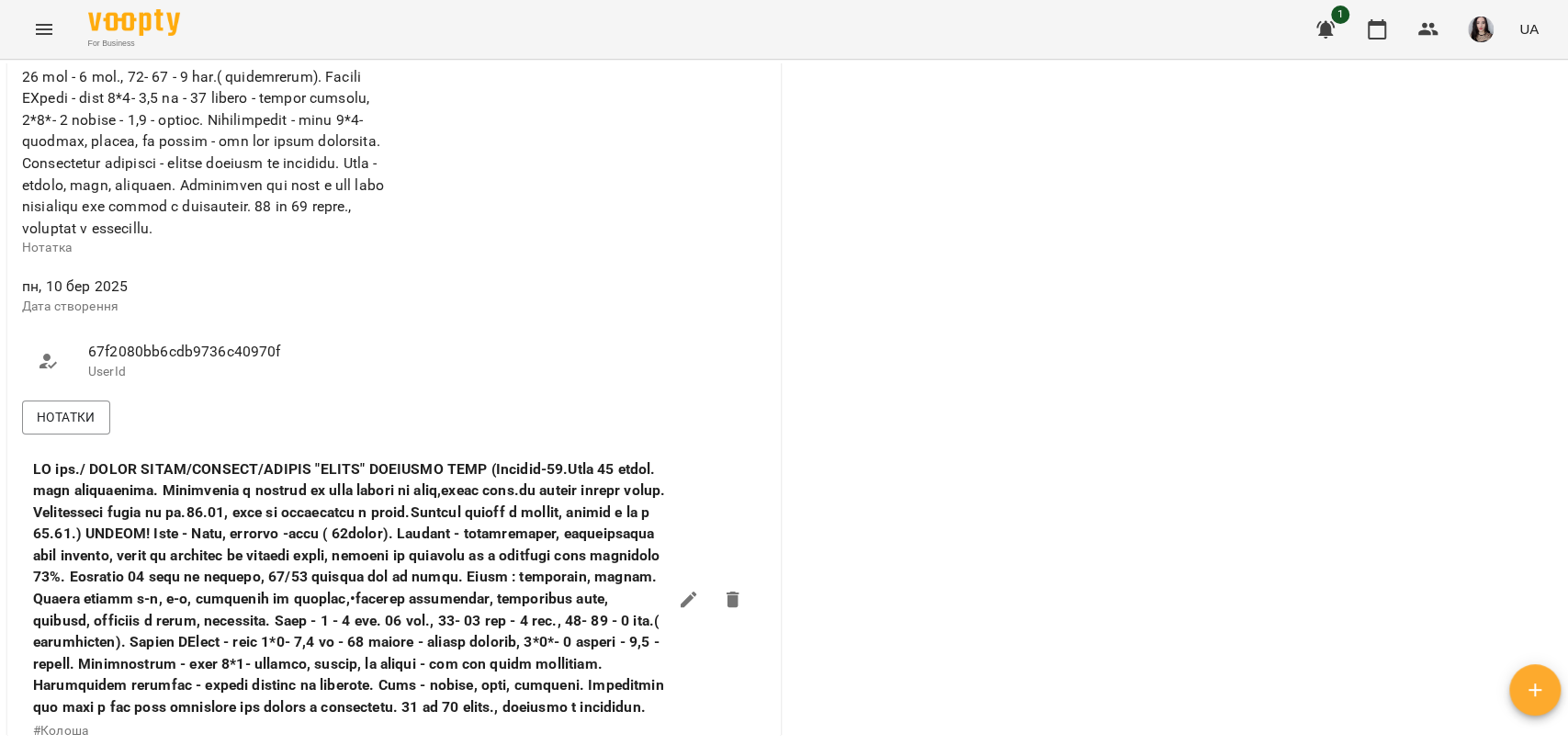 drag, startPoint x: 1566, startPoint y: 432, endPoint x: 1558, endPoint y: 265, distance: 167.1915 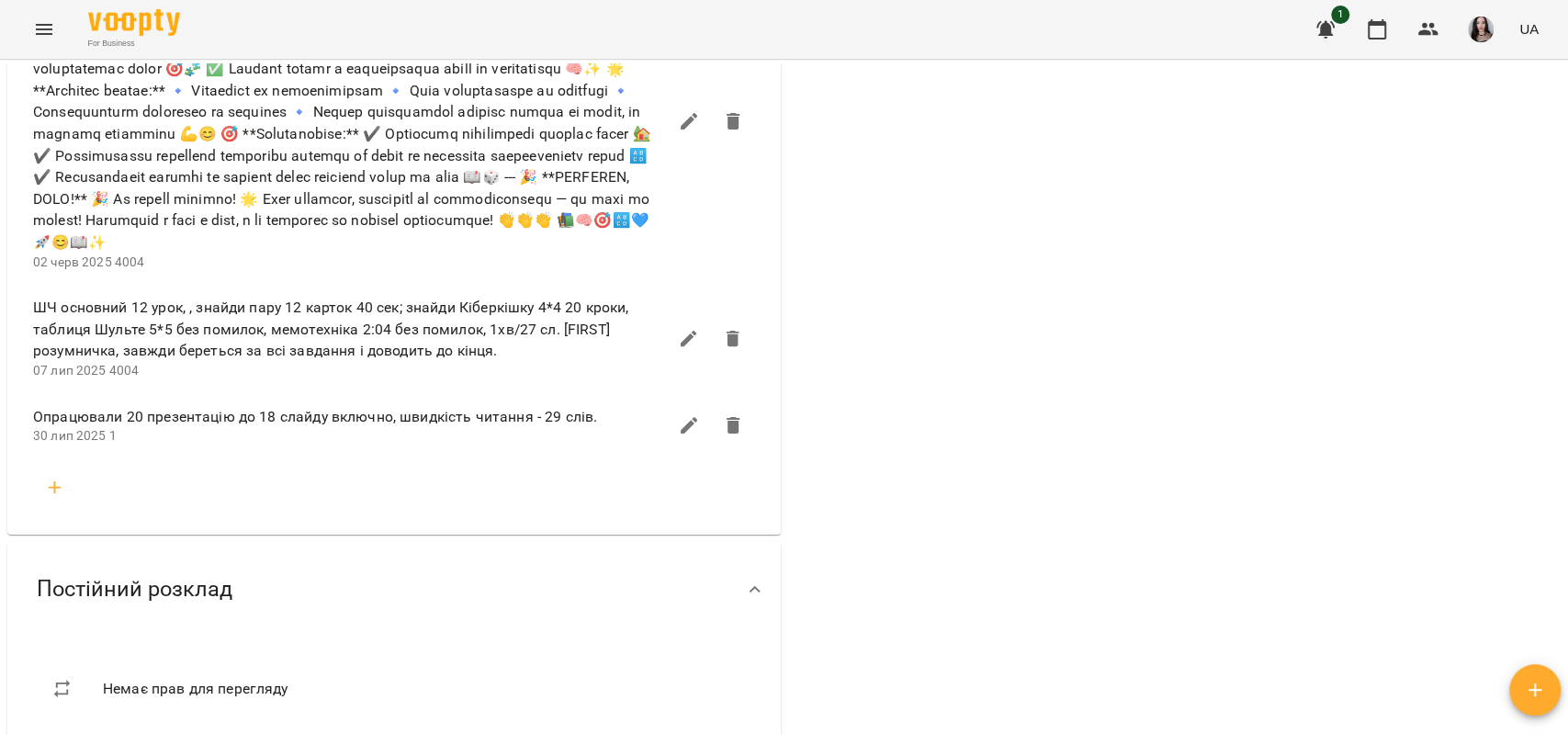 scroll, scrollTop: 2045, scrollLeft: 0, axis: vertical 